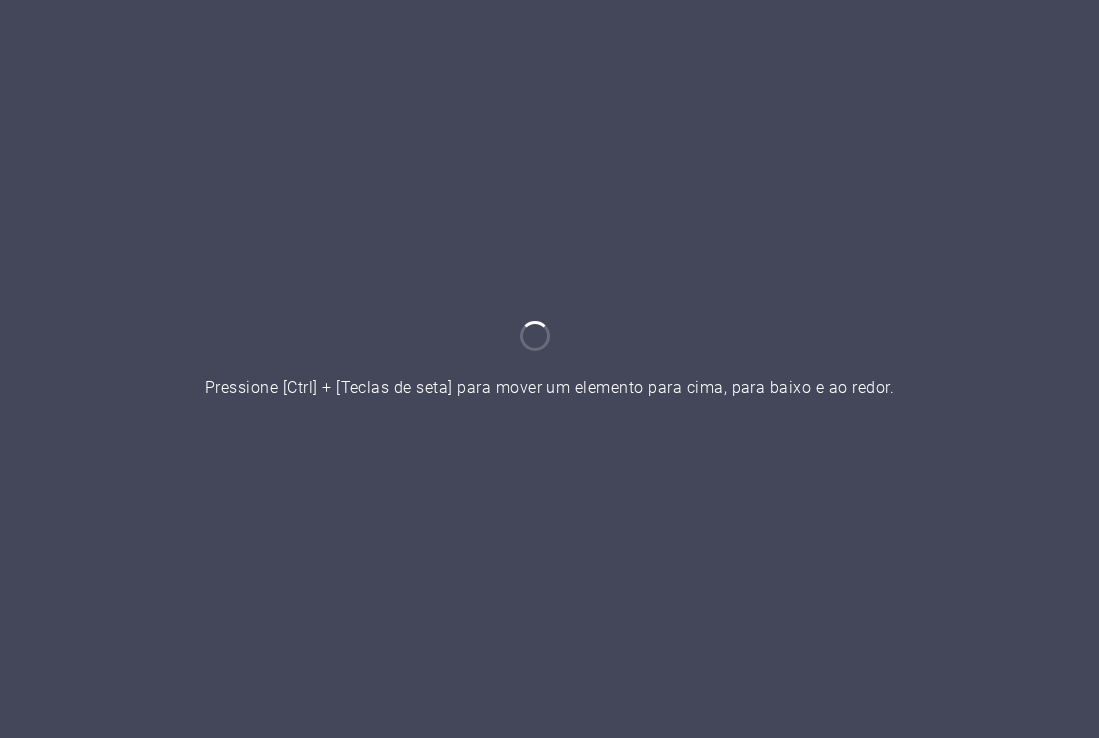 scroll, scrollTop: 0, scrollLeft: 0, axis: both 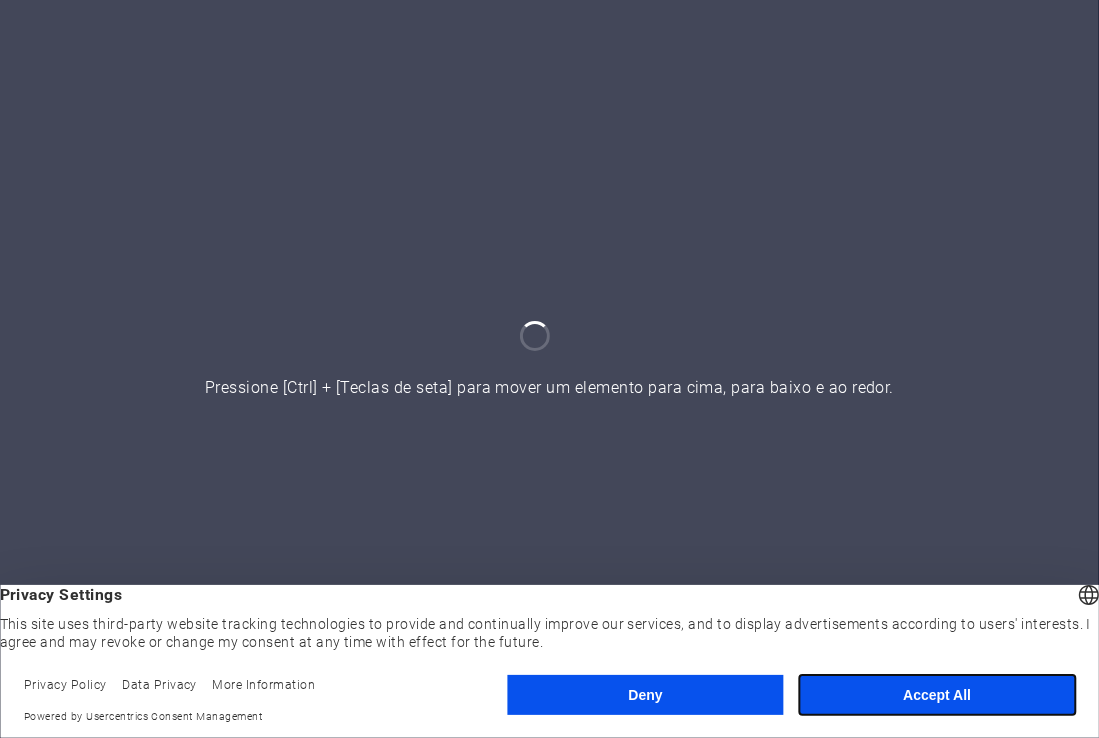 click on "Accept All" at bounding box center (937, 695) 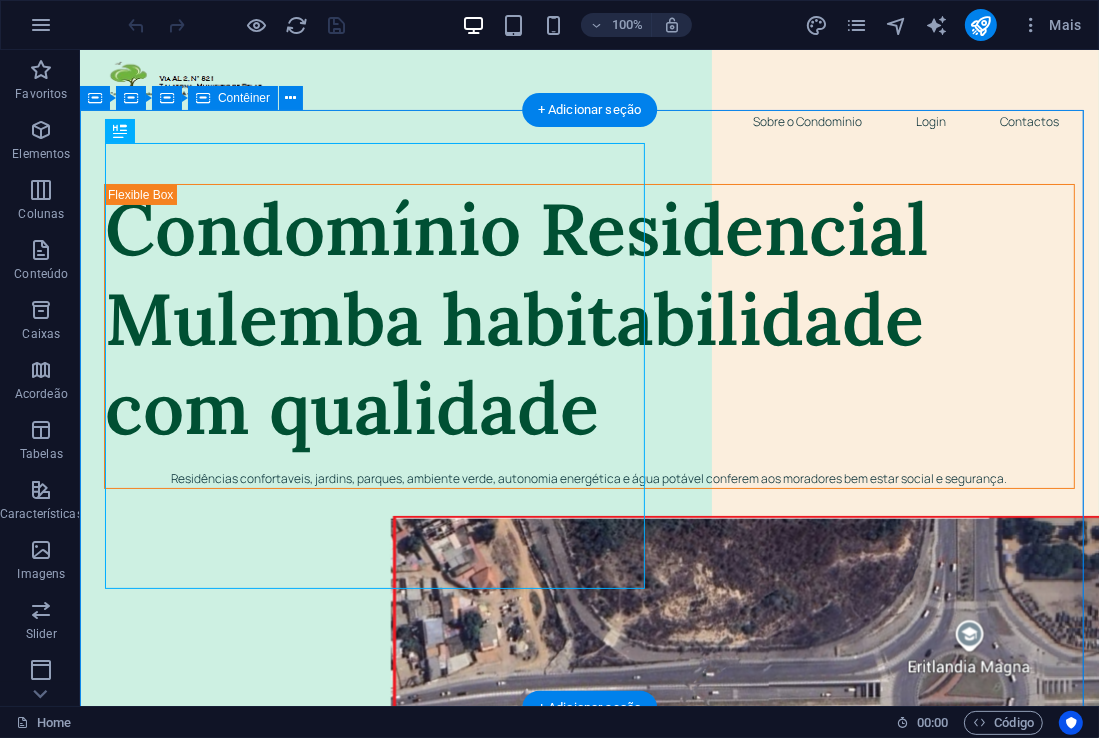 scroll, scrollTop: 0, scrollLeft: 0, axis: both 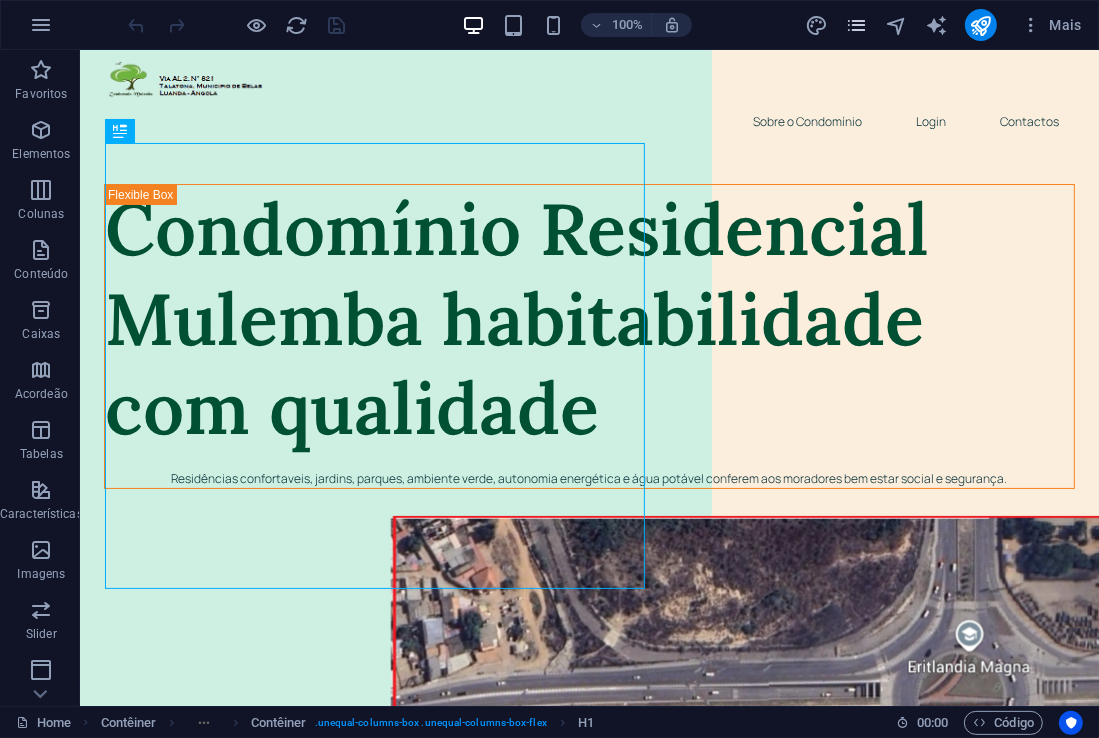 click at bounding box center [856, 25] 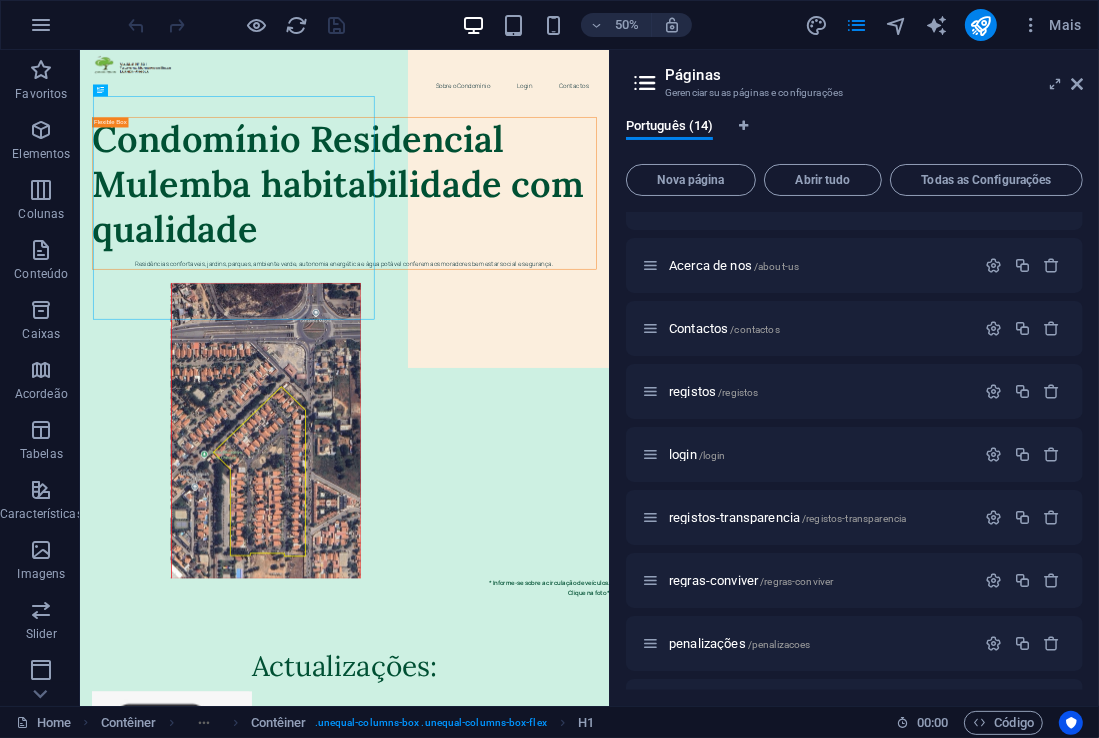 scroll, scrollTop: 404, scrollLeft: 0, axis: vertical 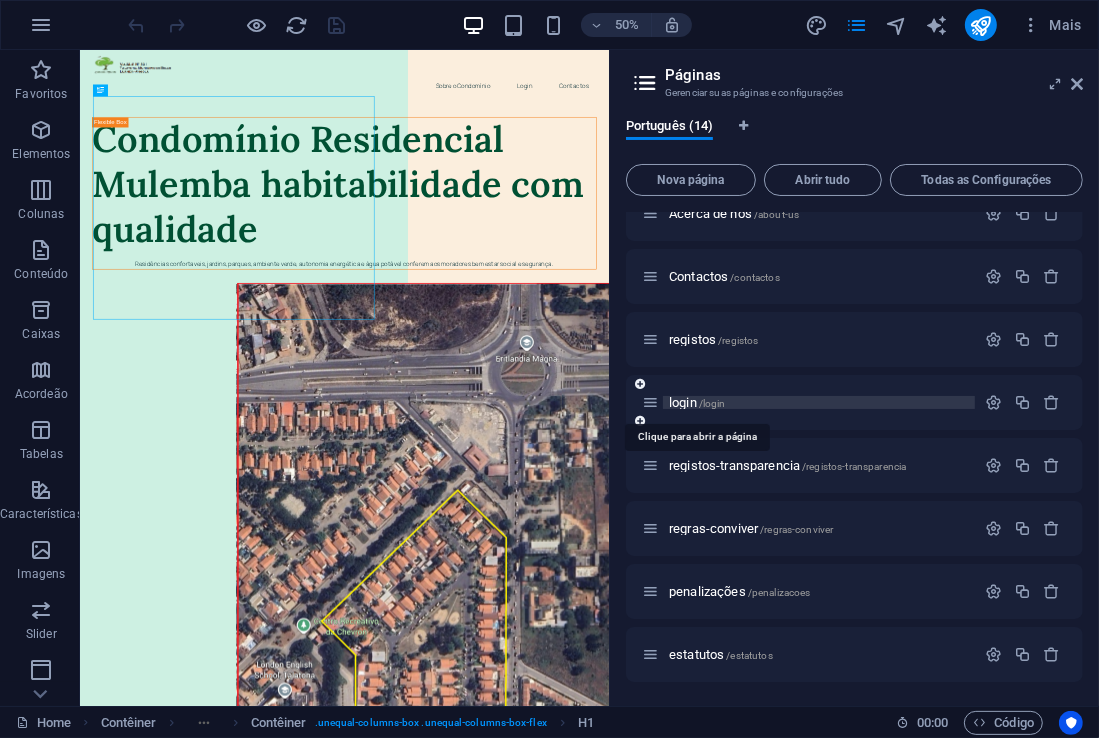 click on "/login" at bounding box center (712, 403) 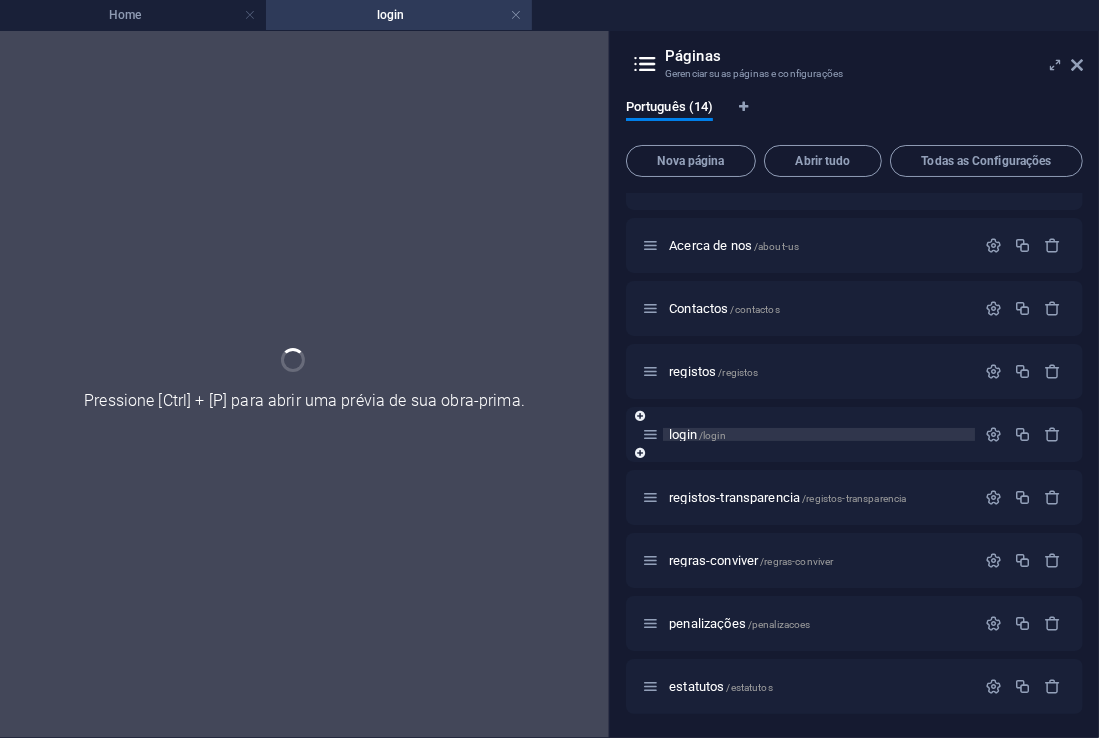 scroll, scrollTop: 352, scrollLeft: 0, axis: vertical 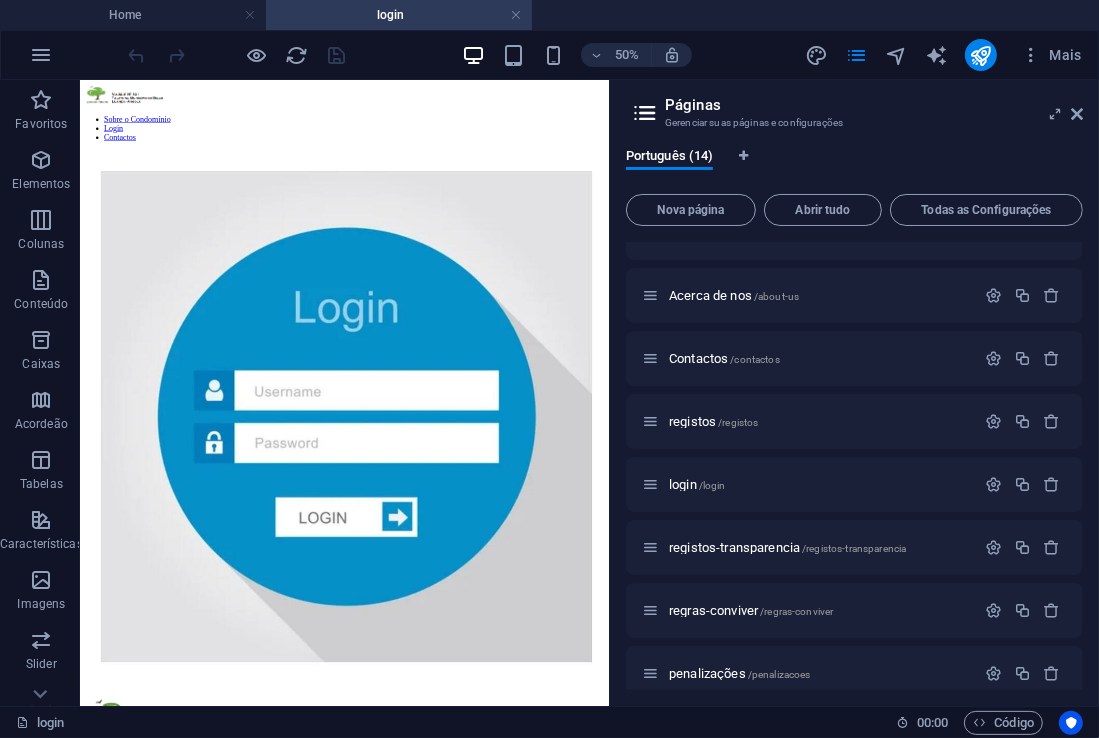click on "Páginas" at bounding box center (874, 105) 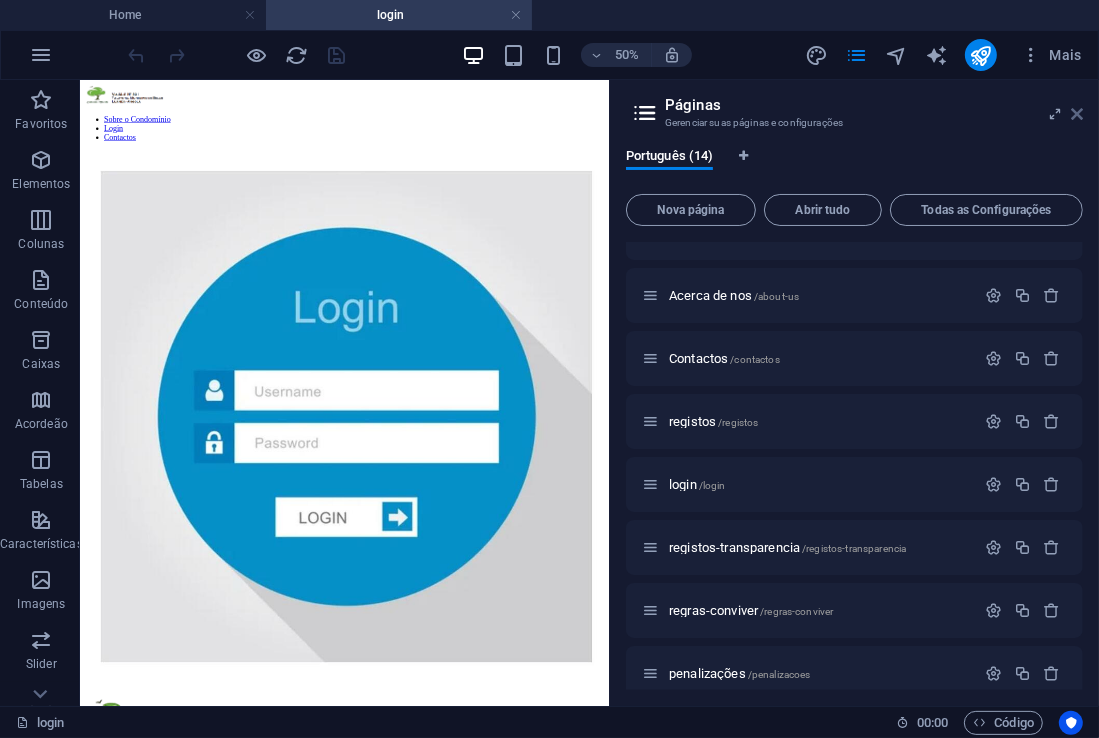 click at bounding box center (1077, 114) 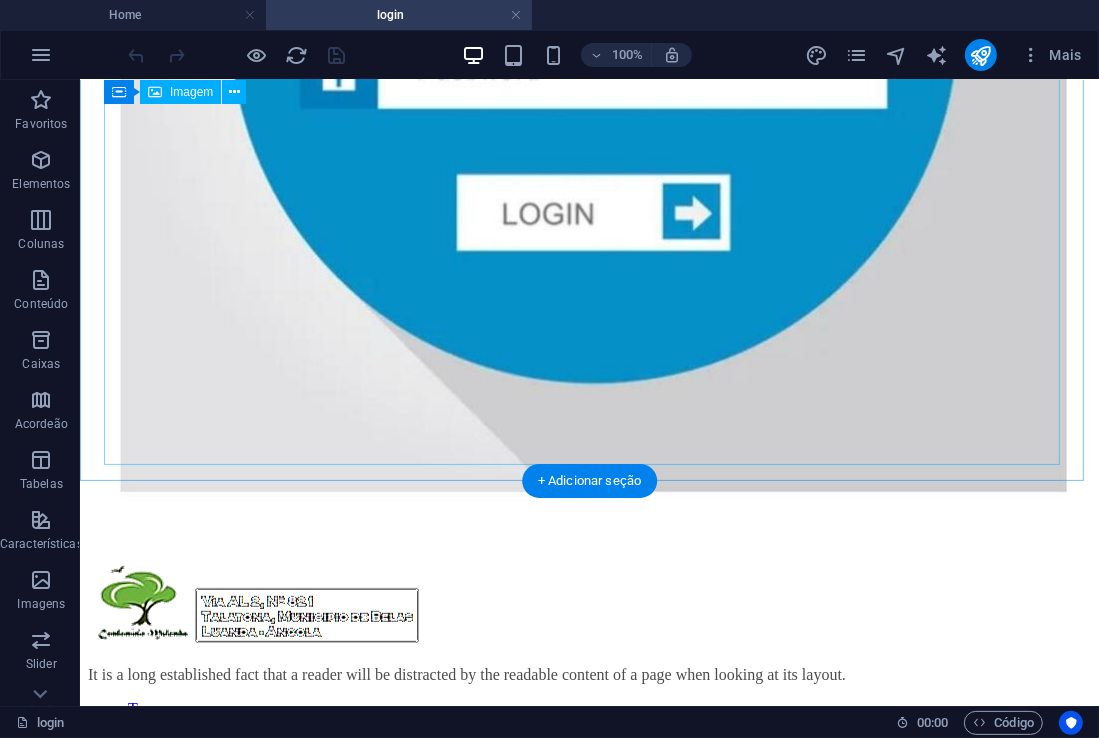 scroll, scrollTop: 724, scrollLeft: 0, axis: vertical 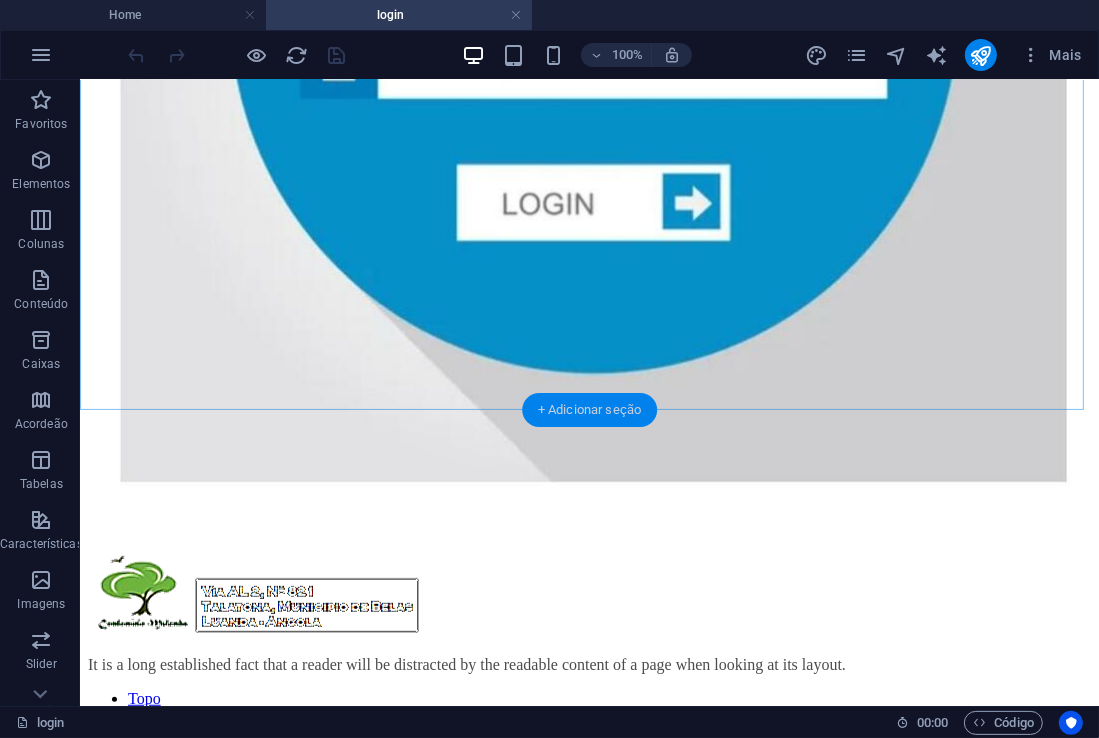 click on "+ Adicionar seção" at bounding box center [589, 410] 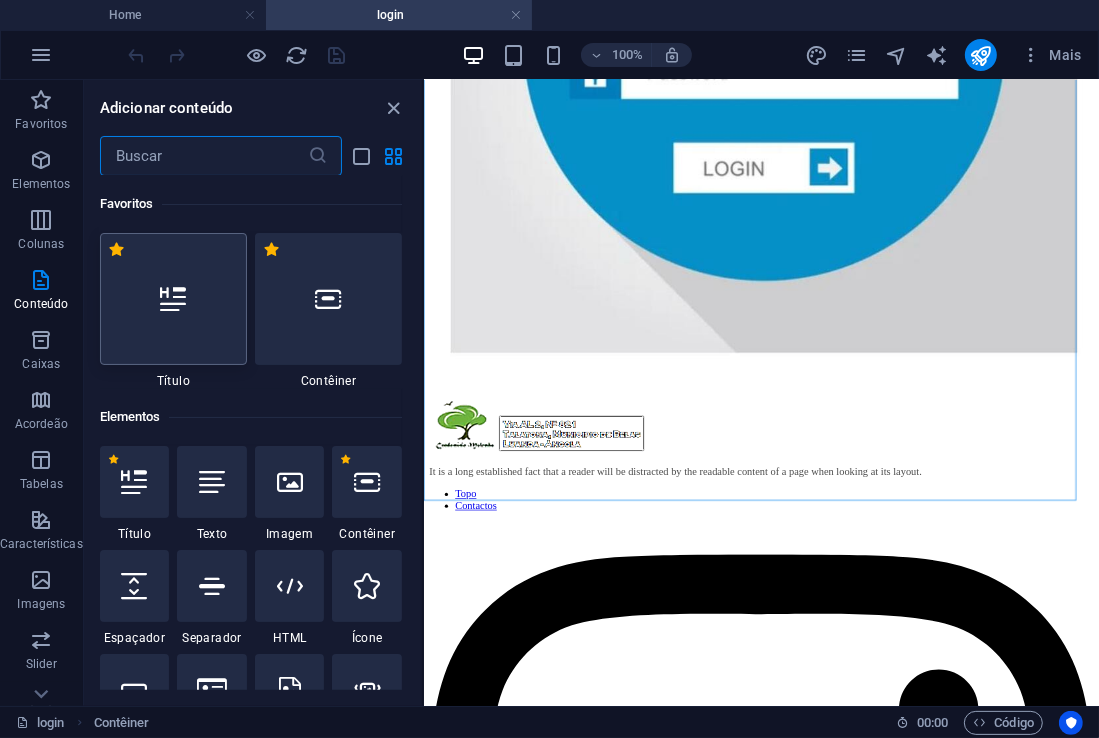 scroll, scrollTop: 405, scrollLeft: 0, axis: vertical 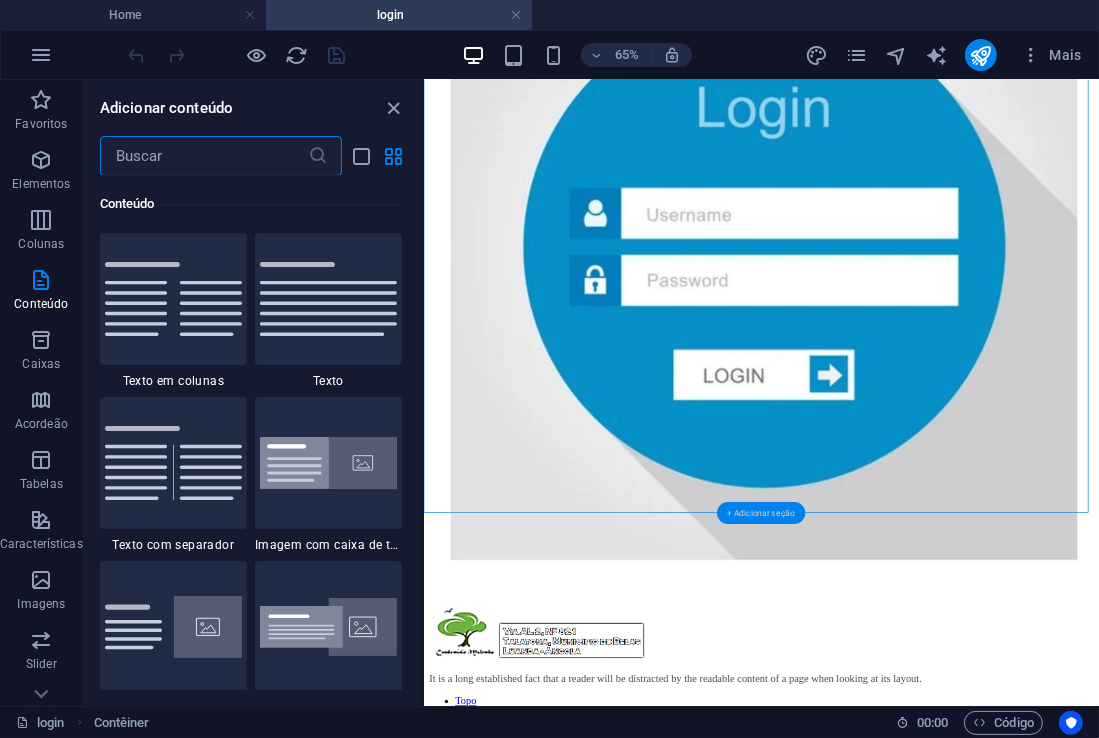 click on "+ Adicionar seção" at bounding box center [762, 514] 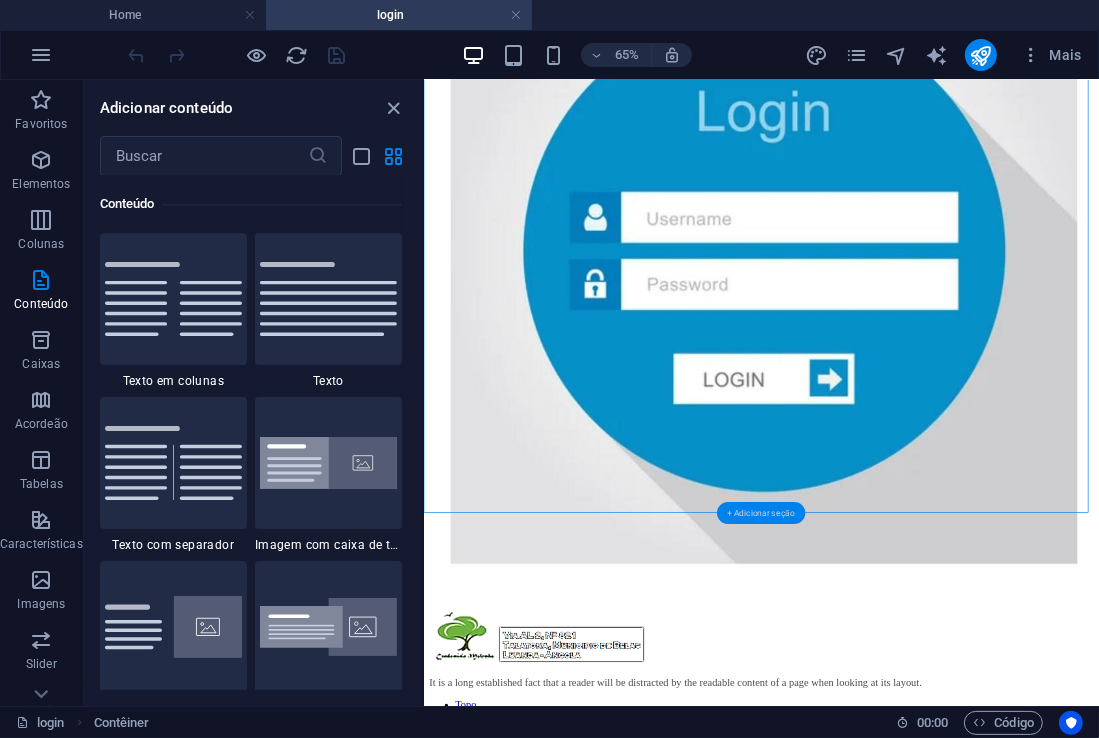 scroll, scrollTop: 405, scrollLeft: 0, axis: vertical 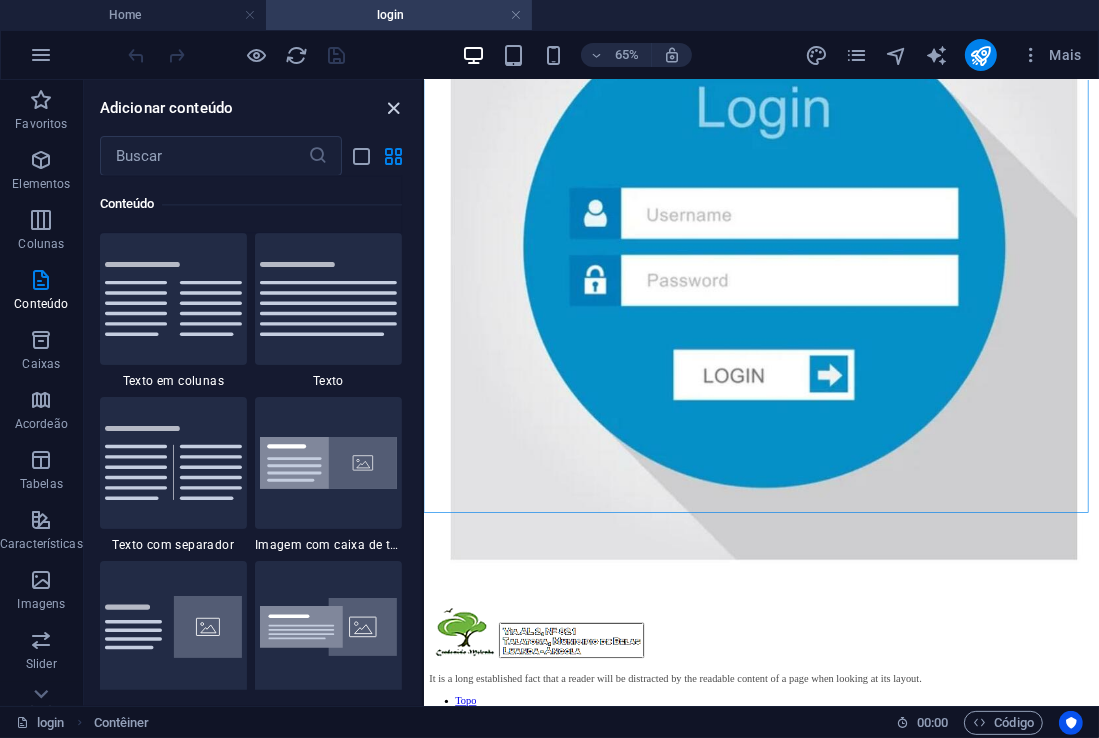 click at bounding box center [394, 108] 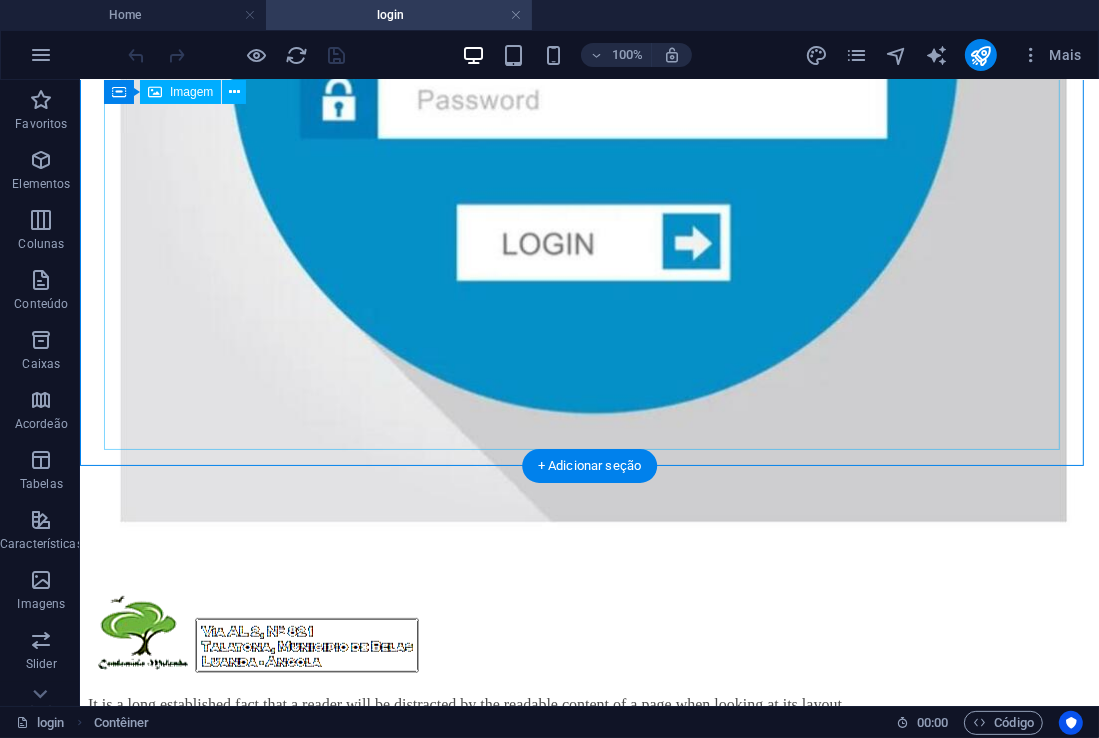scroll, scrollTop: 639, scrollLeft: 0, axis: vertical 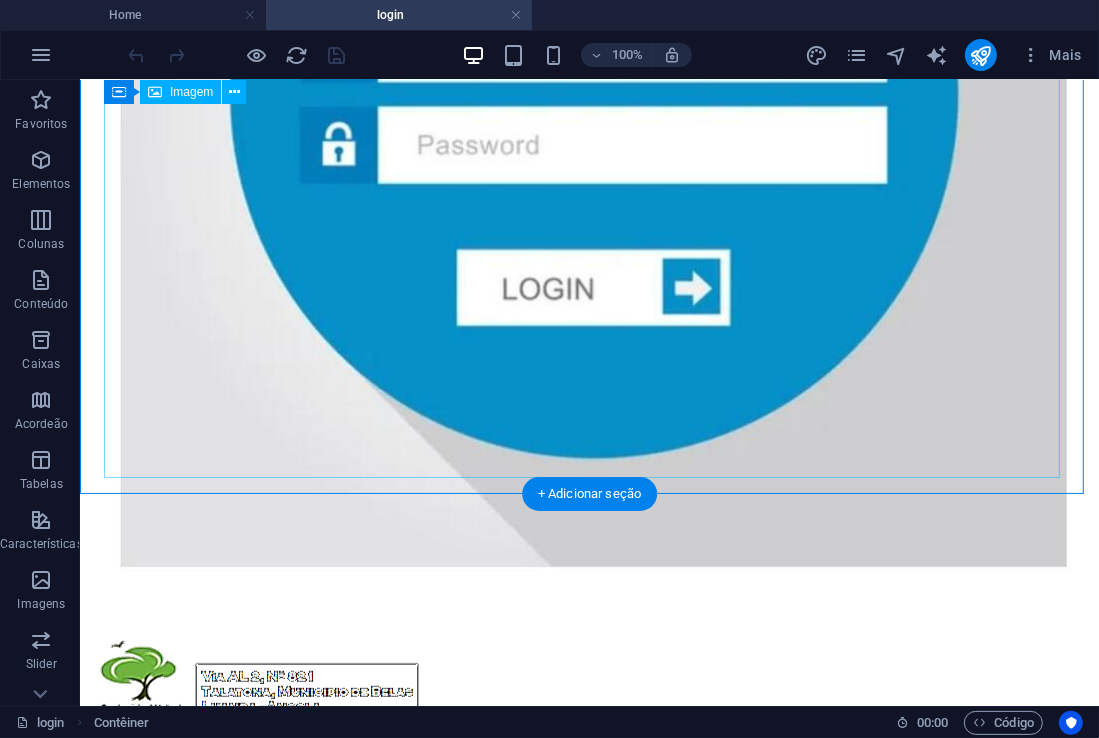 drag, startPoint x: 145, startPoint y: 320, endPoint x: 156, endPoint y: 343, distance: 25.495098 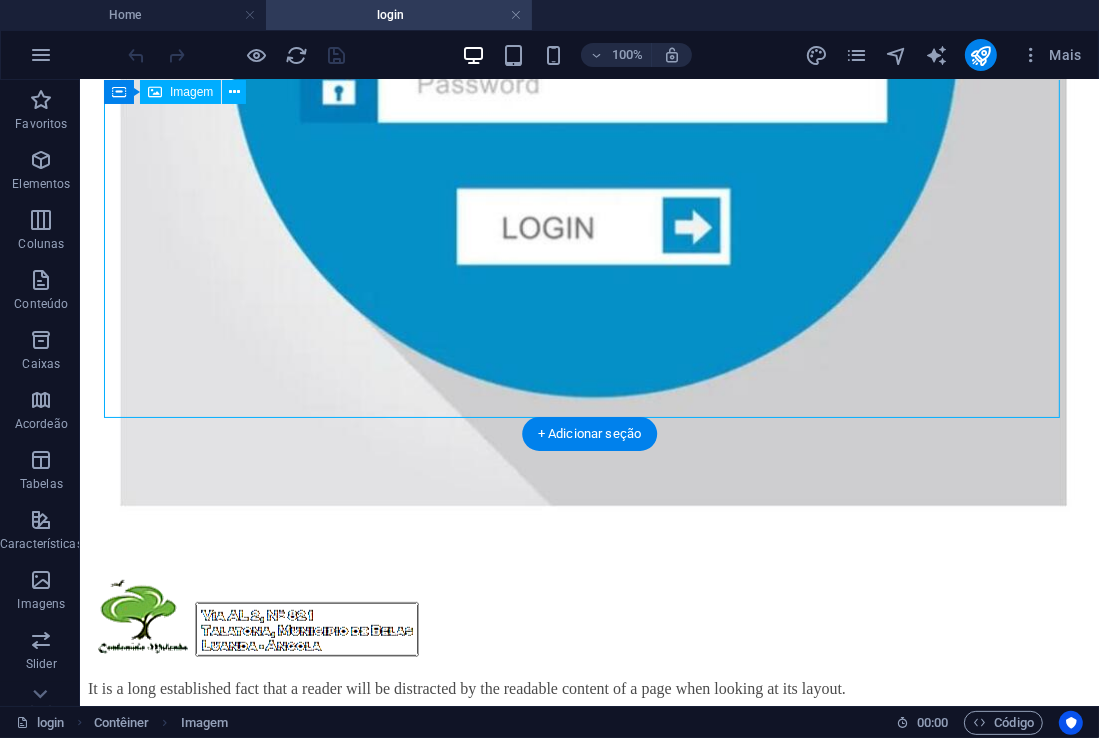 scroll, scrollTop: 699, scrollLeft: 0, axis: vertical 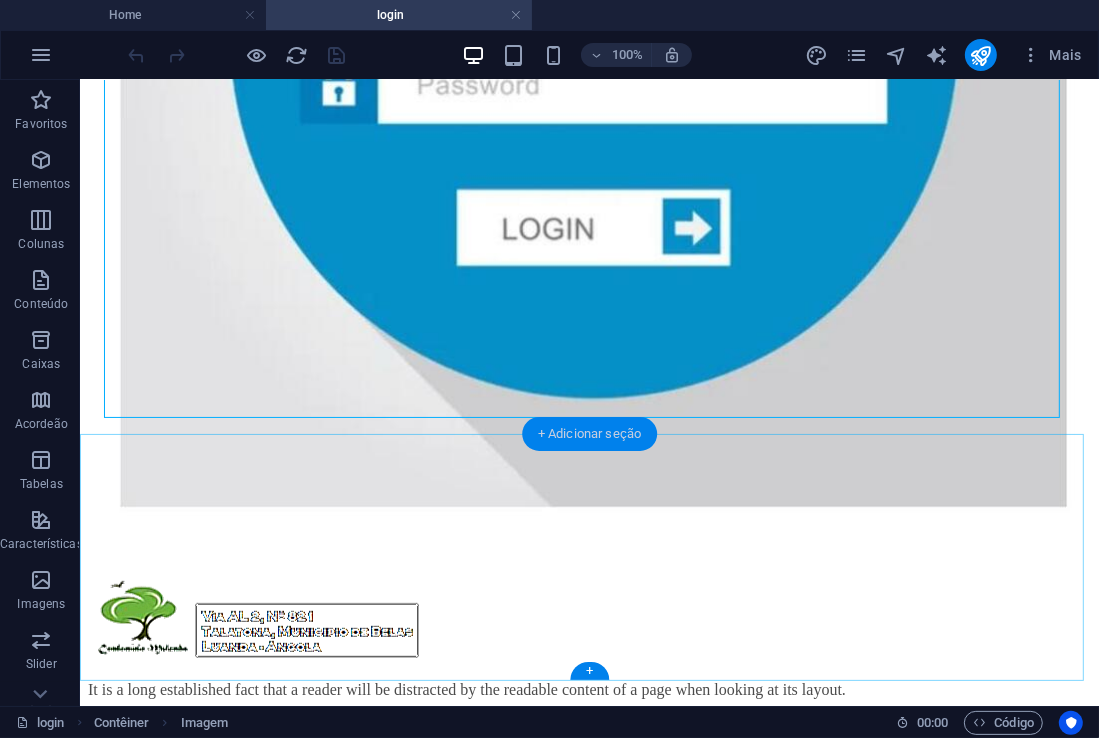 click on "+ Adicionar seção" at bounding box center [589, 434] 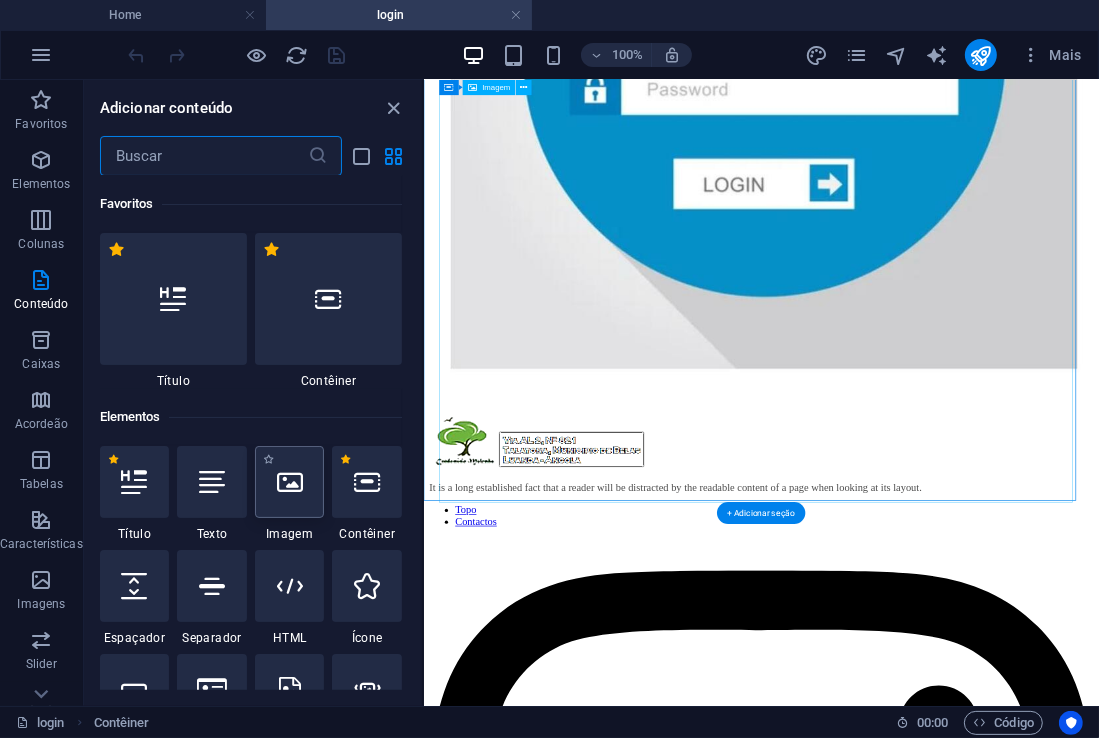 scroll, scrollTop: 405, scrollLeft: 0, axis: vertical 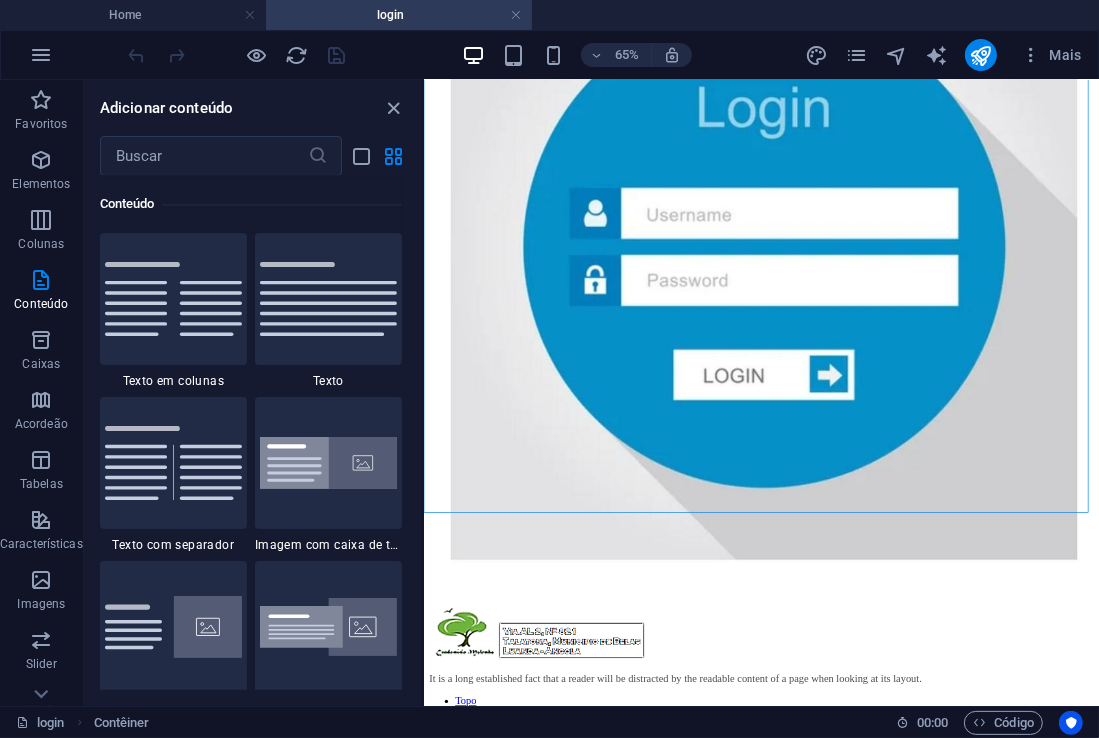 click on "login Contêiner" at bounding box center (448, 723) 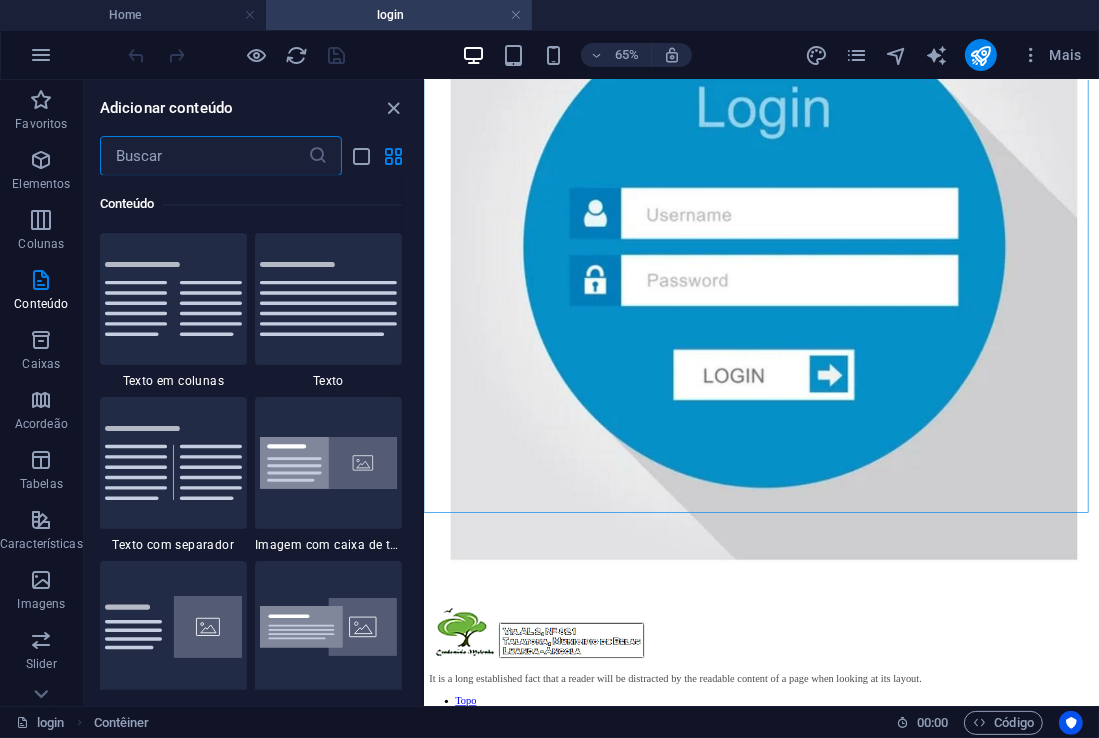 click at bounding box center (204, 156) 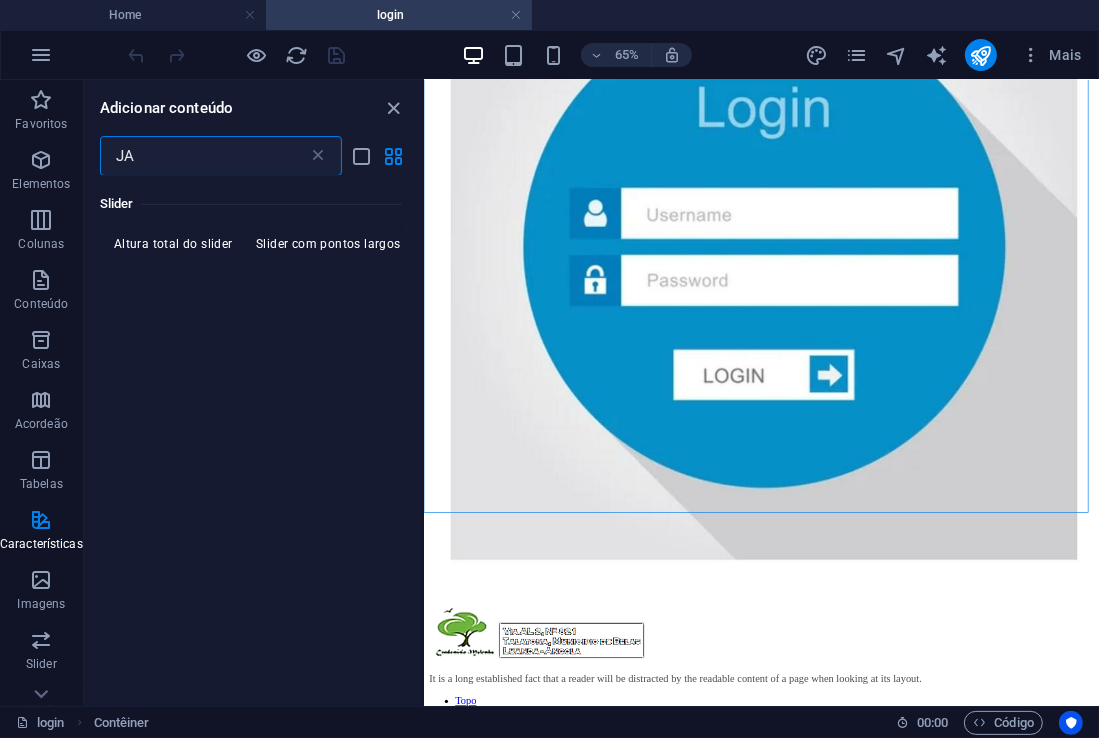 scroll, scrollTop: 0, scrollLeft: 0, axis: both 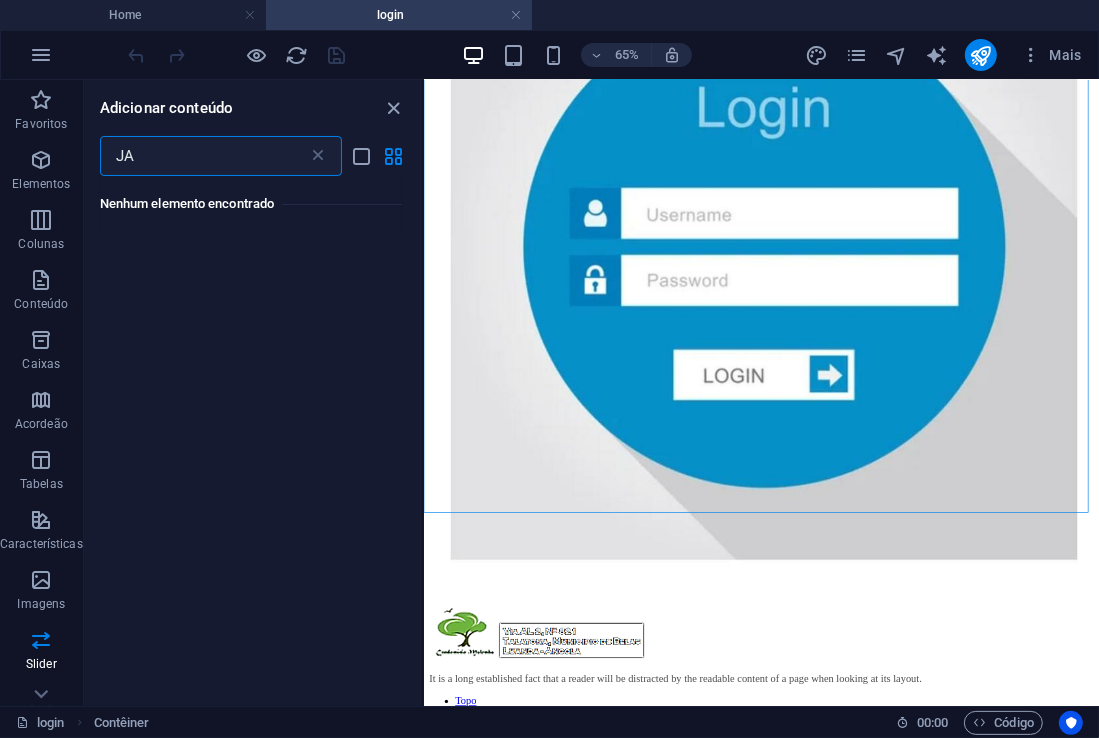 type on "J" 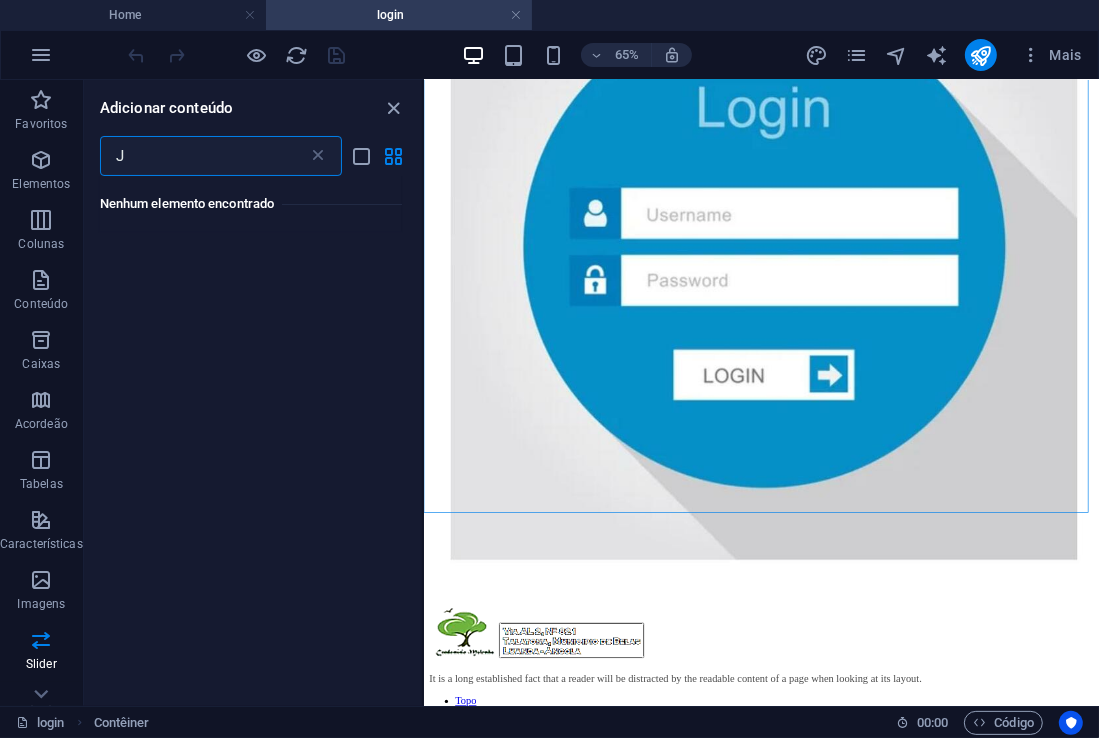 type 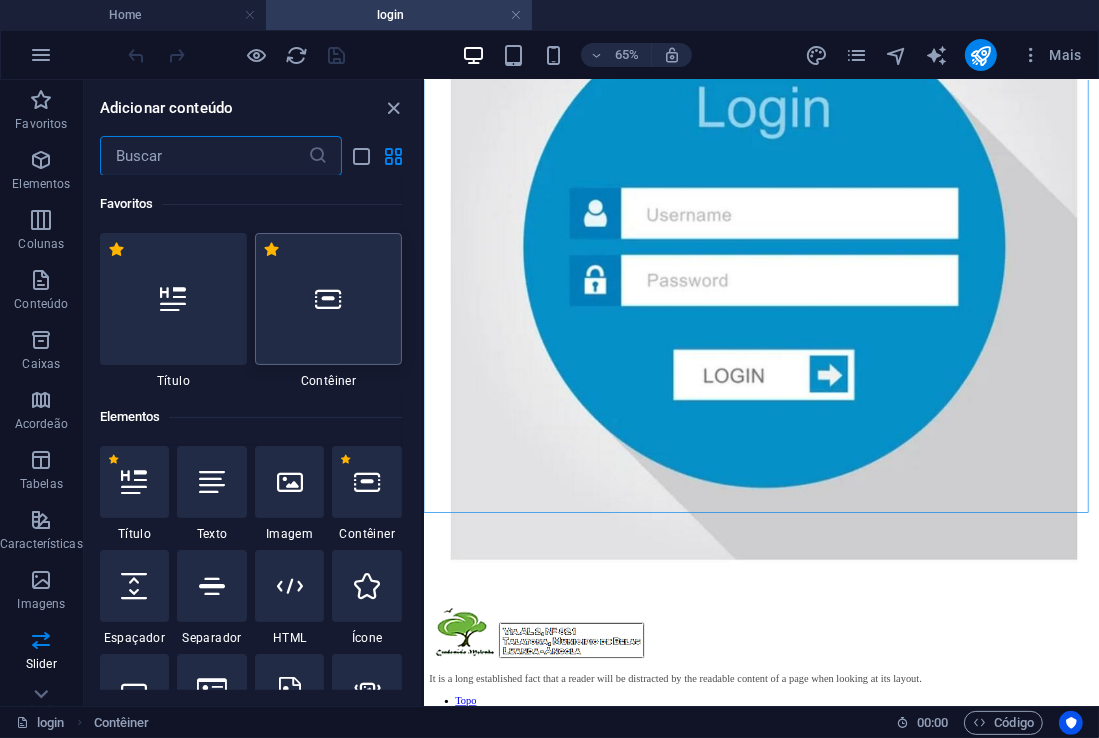 click at bounding box center [328, 299] 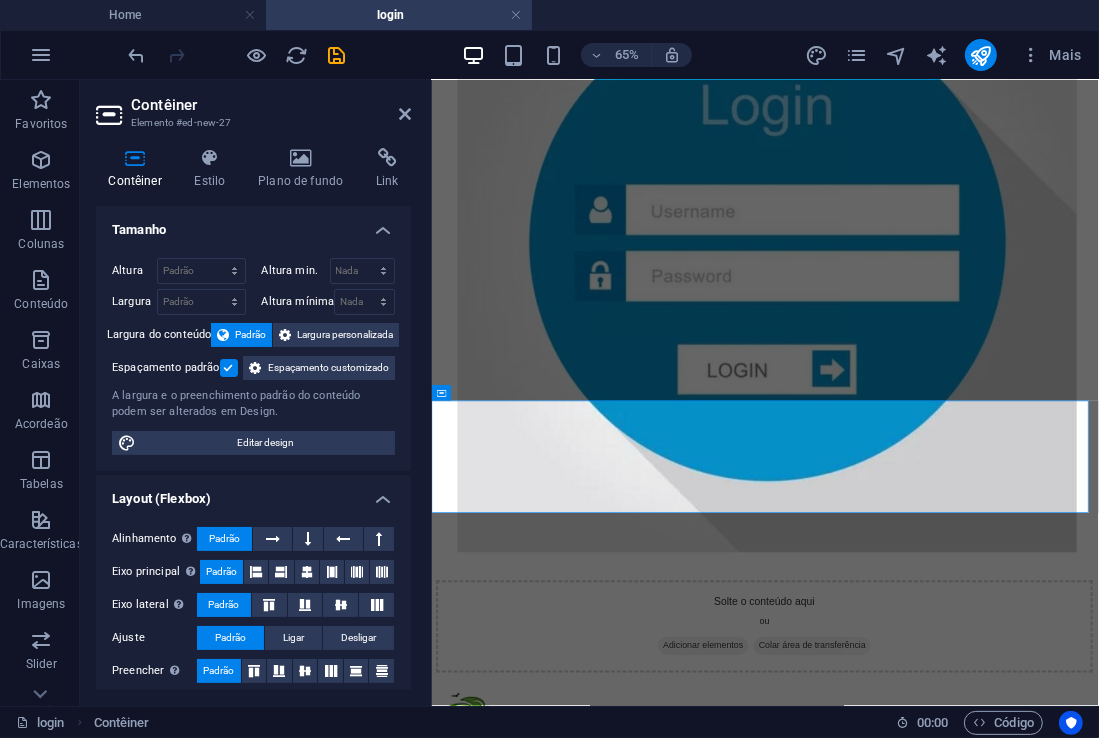 scroll, scrollTop: 566, scrollLeft: 0, axis: vertical 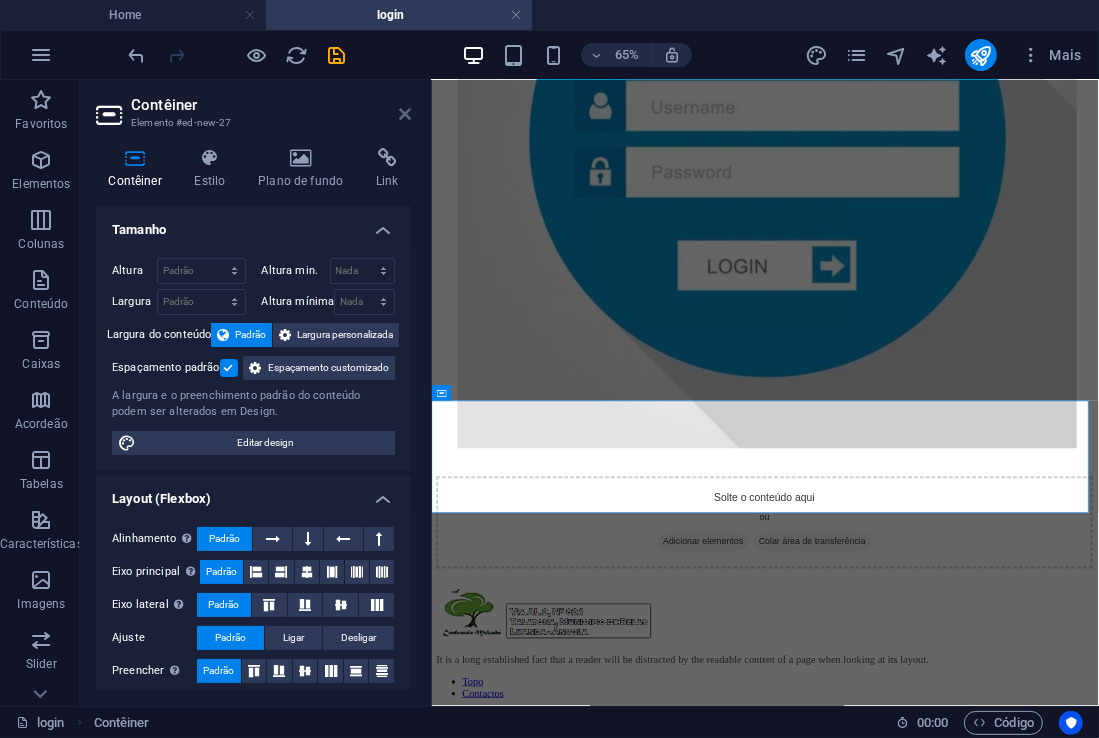 click at bounding box center [405, 114] 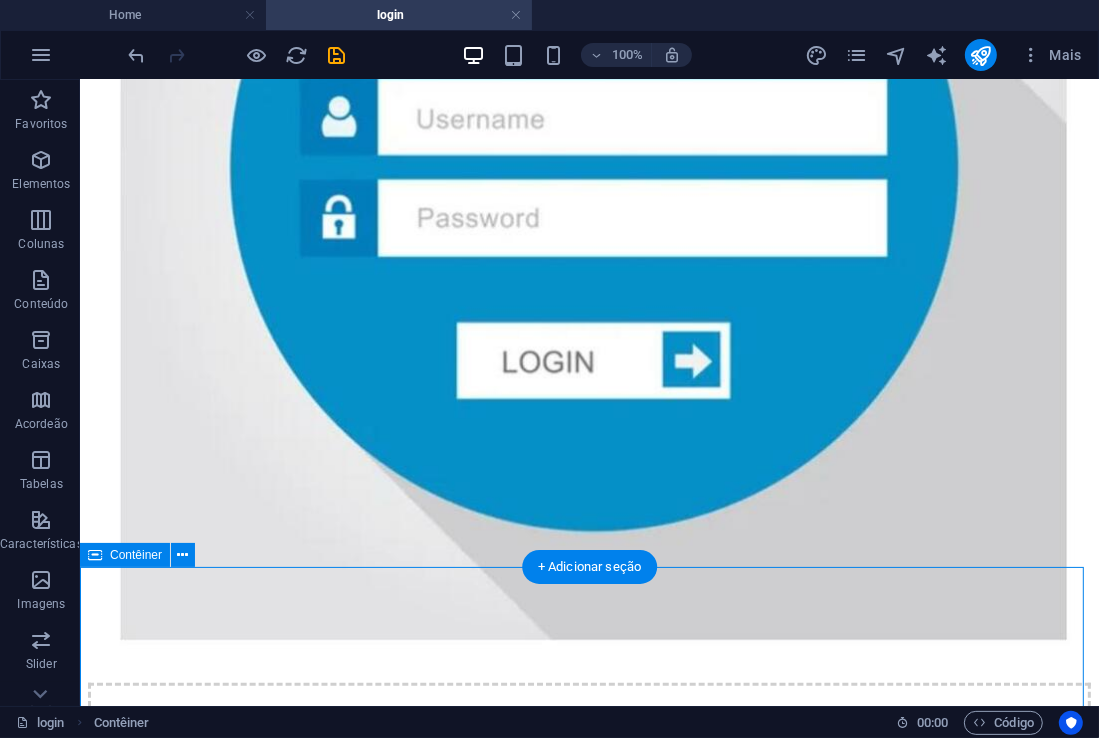 click on "Adicionar elementos" at bounding box center (494, 783) 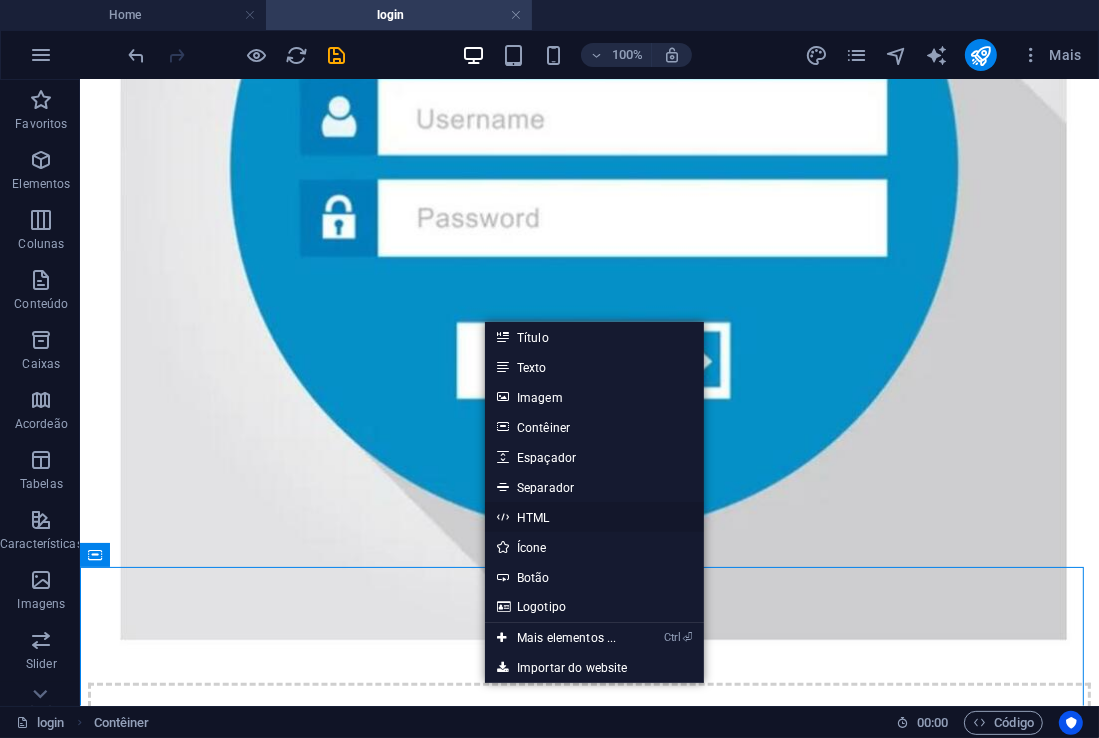 click on "HTML" at bounding box center (594, 517) 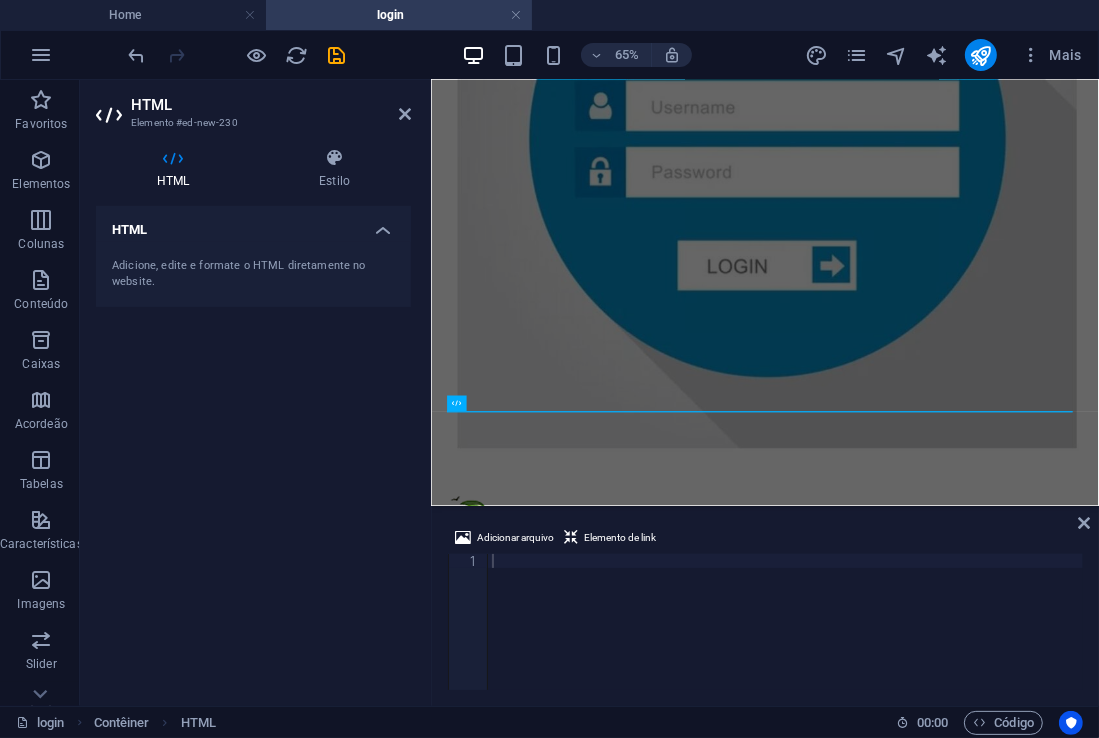 click on "Adicionar arquivo Elemento de link 1     הההההההההההההההההההההההההההההההההההההההההההההההההההההההההההההההההההההההההההההההההההההההההההההההההההההההההההההההההההההההההההההההההההההההההההההההההההההההההההההההההההההההההההההההההההההההההההההההההההההההההההההההההההההההההההההההההההההההההההההההההההההההההההההההה XXXXXXXXXXXXXXXXXXXXXXXXXXXXXXXXXXXXXXXXXXXXXXXXXXXXXXXXXXXXXXXXXXXXXXXXXXXXXXXXXXXXXXXXXXXXXXXXXXXXXXXXXXXXXXXXXXXXXXXXXXXXXXXXXXXXXXXXXXXXXXXXXXXXXXXXXXXXXXXXXXXXXXXXXXXXXXXXXXXXXXXXXXXXXXXXXXXXXXXXXXXXXXXXXXXXXXXXXXXXXXXXXXXXXXXXXXXXXXXXXXXXXXXXXXXXXXXX" at bounding box center [765, 608] 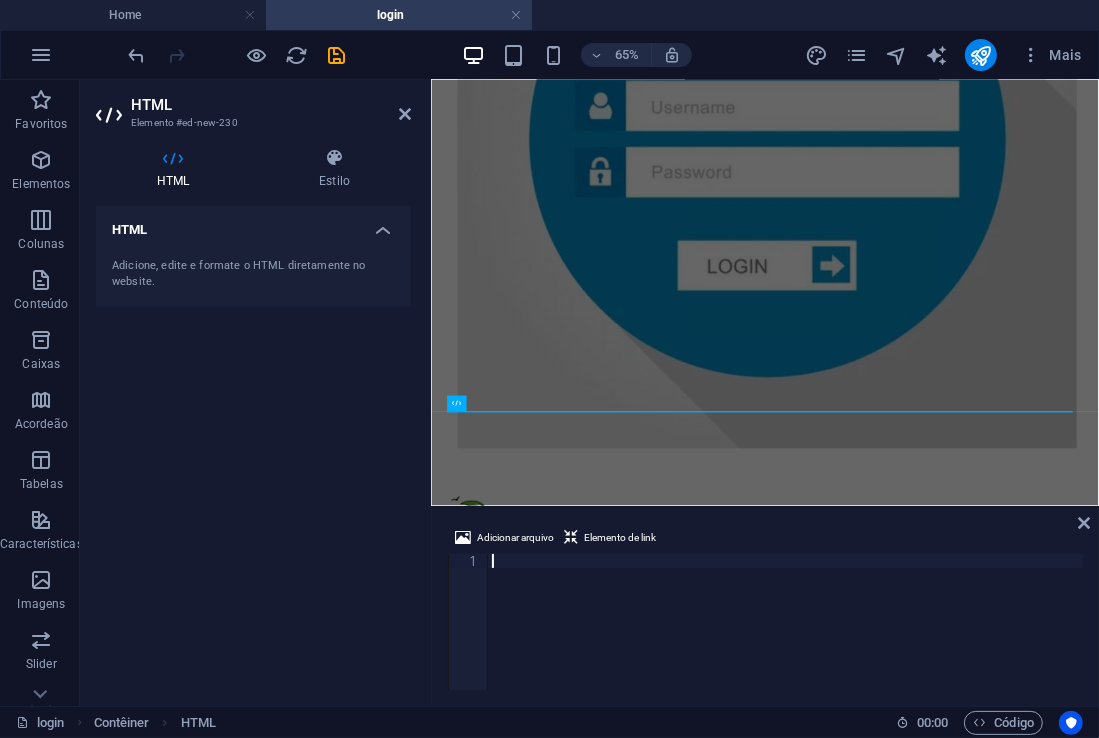 click at bounding box center (785, 636) 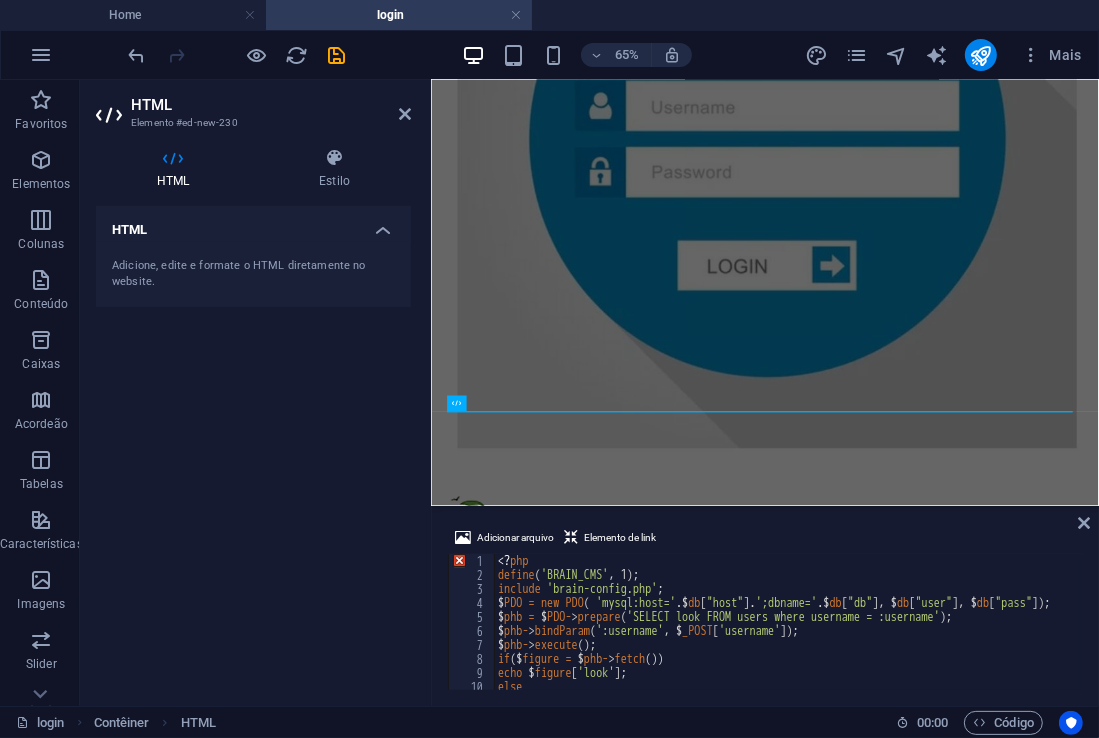 scroll, scrollTop: 0, scrollLeft: 0, axis: both 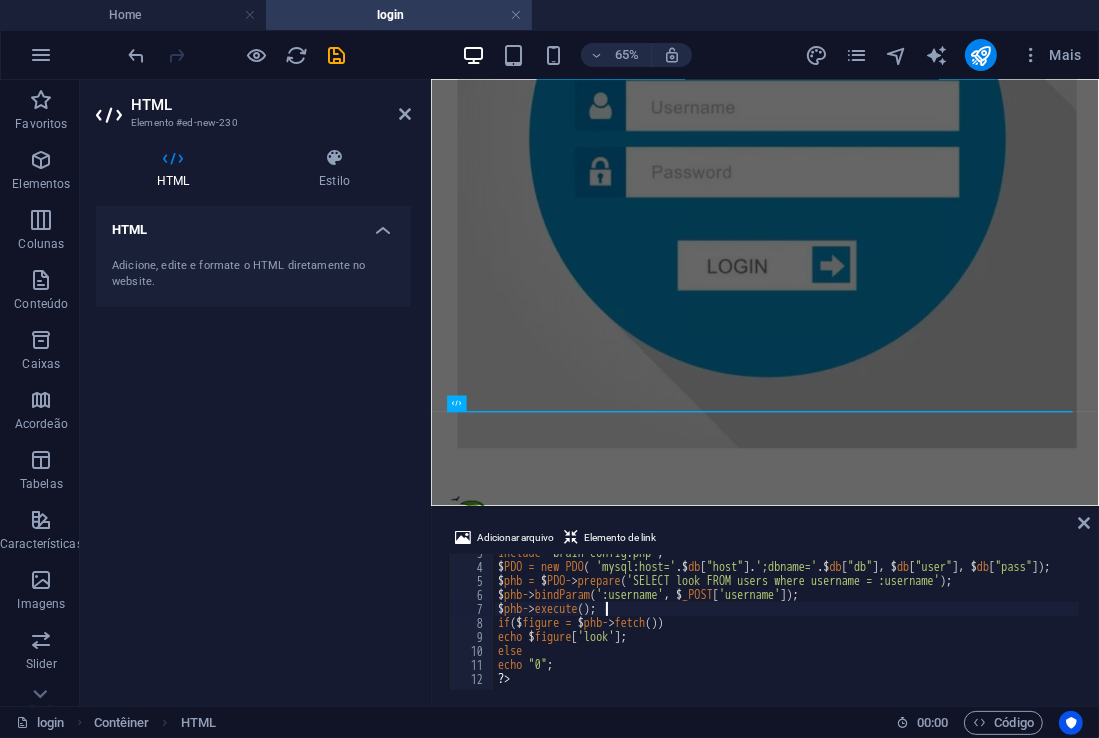 click on "include   'brain-config.php' ; $ PDO   =   new   PDO (   'mysql:host=' .$ db [ "host" ]. ';dbname=' .$ db [ "db" ],   $ db [ "user" ],   $ db [ "pass" ]); $ phb   =   $ PDO- > prepare ( 'SELECT look FROM users where username = :username' ); $ phb- > bindParam ( ':username' ,   $ _POST [ 'username' ]); $ phb- > execute (); if ($ figure   =   $ phb- > fetch ()) echo   $ figure [ 'look' ]; else echo   "0" ; ?>" at bounding box center [801, 626] 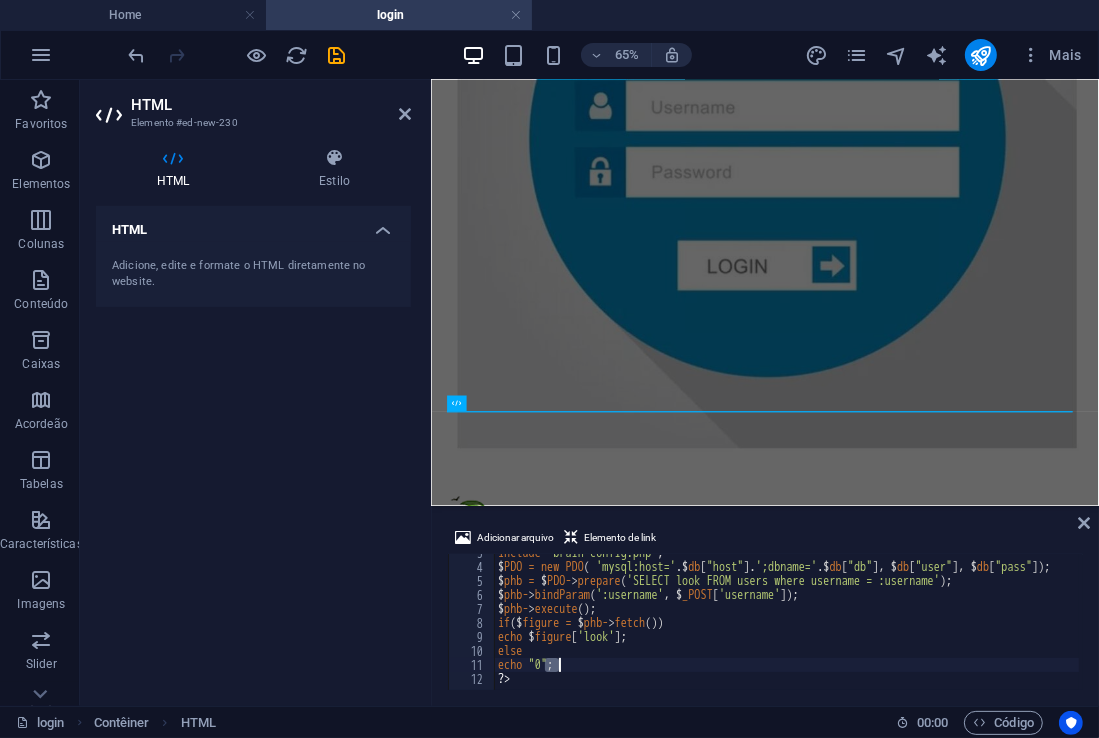 click on "include   'brain-config.php' ; $ PDO   =   new   PDO (   'mysql:host=' .$ db [ "host" ]. ';dbname=' .$ db [ "db" ],   $ db [ "user" ],   $ db [ "pass" ]); $ phb   =   $ PDO- > prepare ( 'SELECT look FROM users where username = :username' ); $ phb- > bindParam ( ':username' ,   $ _POST [ 'username' ]); $ phb- > execute (); if ($ figure   =   $ phb- > fetch ()) echo   $ figure [ 'look' ]; else echo   "0" ; ?>" at bounding box center [786, 622] 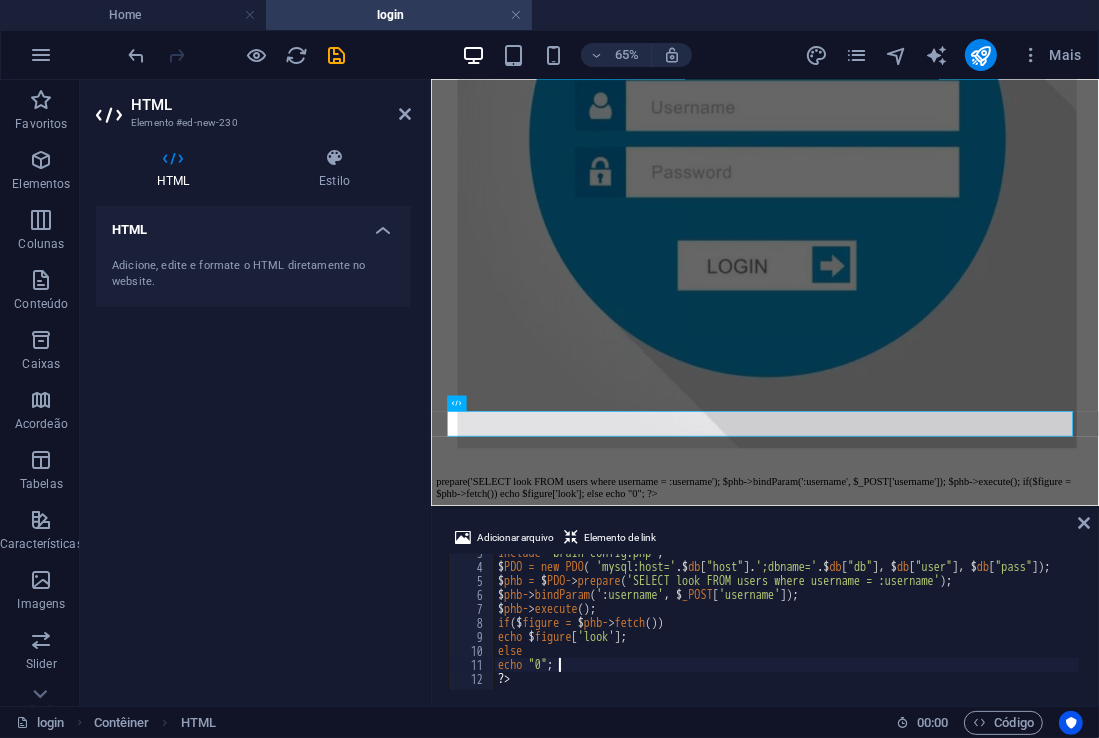 click on "include   'brain-config.php' ; $ PDO   =   new   PDO (   'mysql:host=' .$ db [ "host" ]. ';dbname=' .$ db [ "db" ],   $ db [ "user" ],   $ db [ "pass" ]); $ phb   =   $ PDO- > prepare ( 'SELECT look FROM users where username = :username' ); $ phb- > bindParam ( ':username' ,   $ _POST [ 'username' ]); $ phb- > execute (); if ($ figure   =   $ phb- > fetch ()) echo   $ figure [ 'look' ]; else echo   "0" ; ?>" at bounding box center [801, 626] 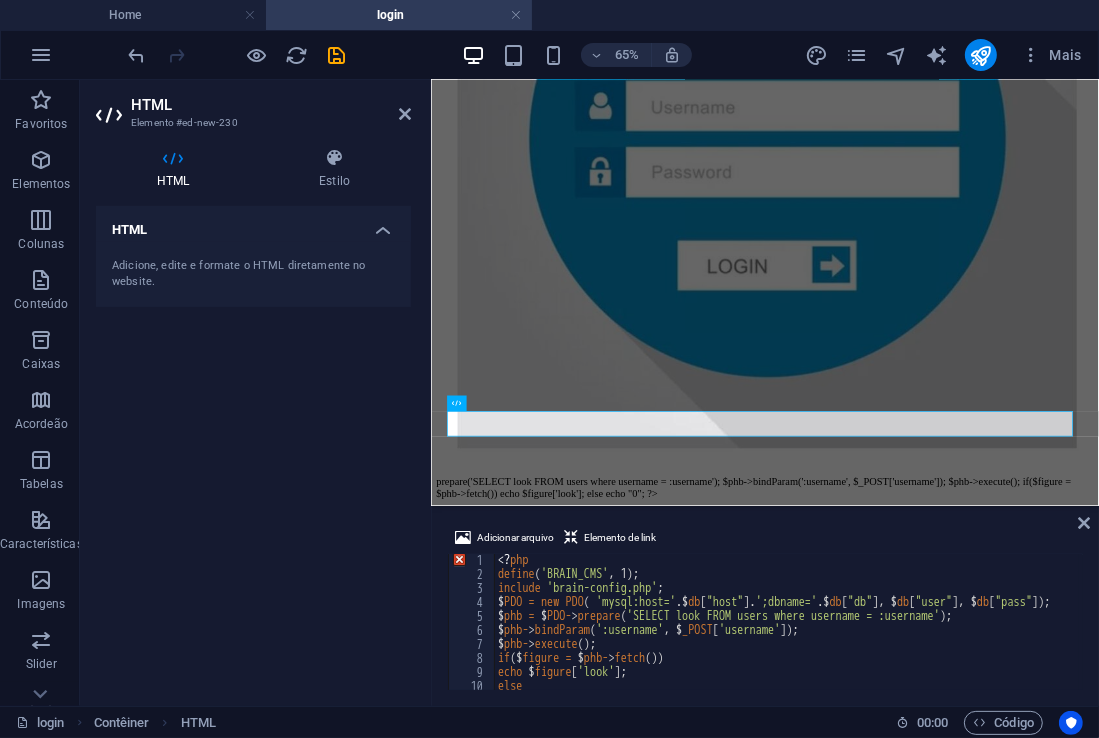 scroll, scrollTop: 0, scrollLeft: 0, axis: both 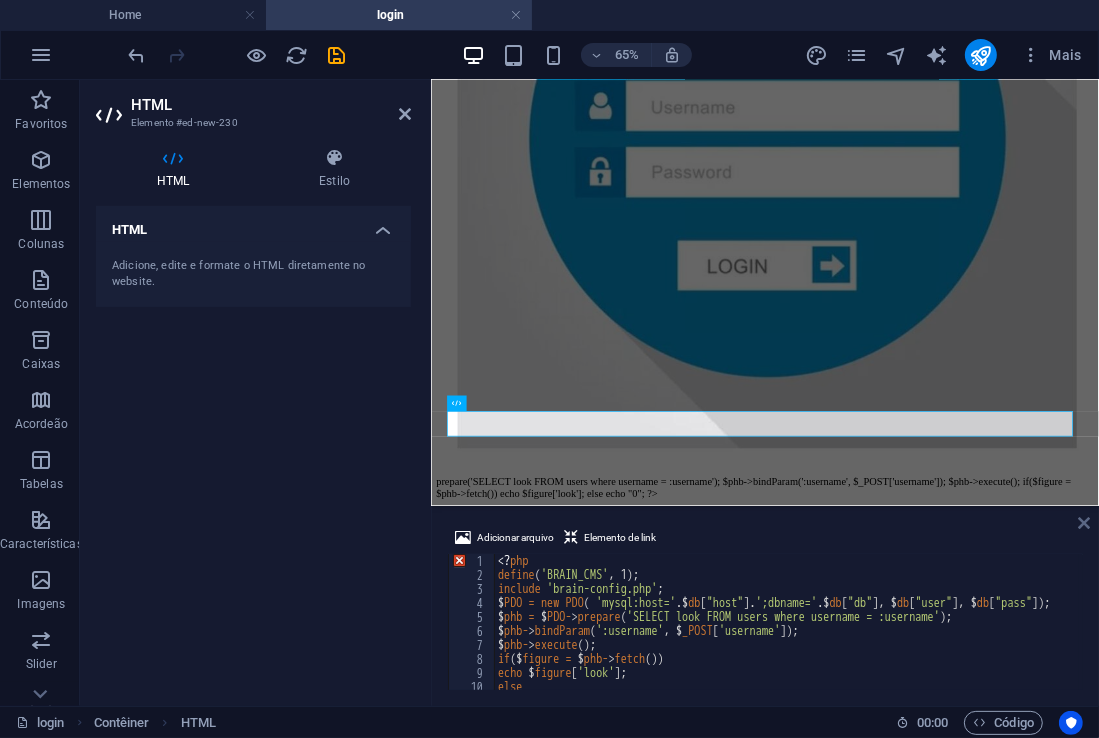 type 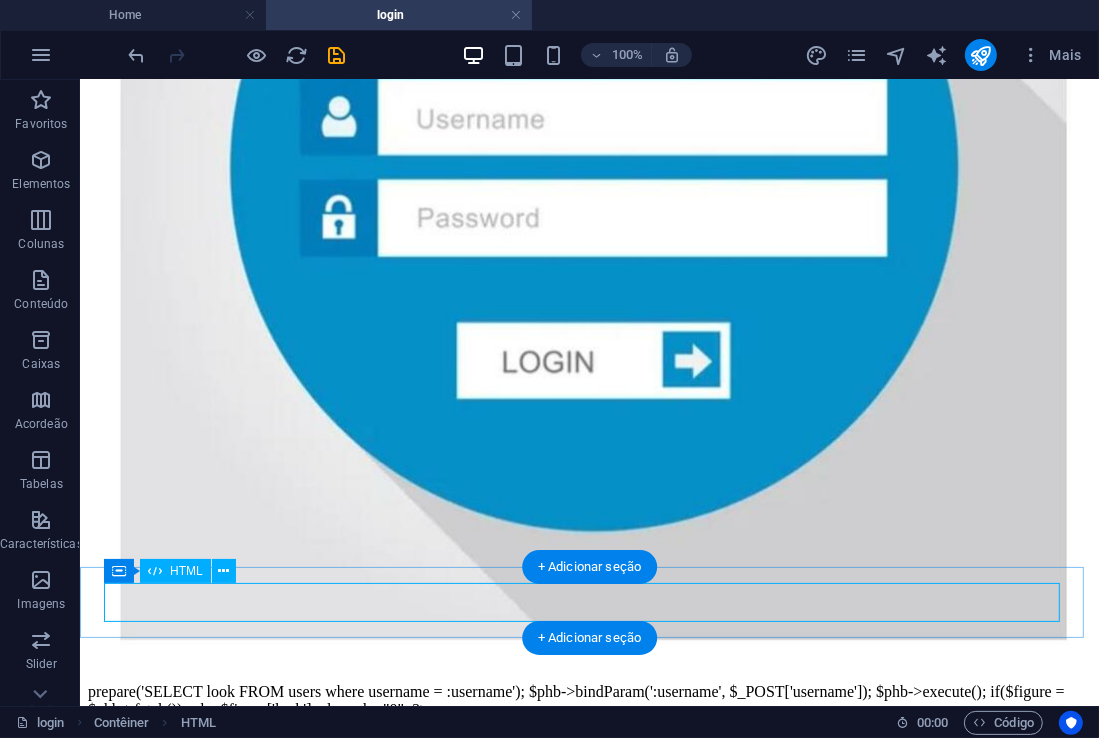 click on "prepare('SELECT look FROM users where username = :username');
$phb->bindParam(':username', $_POST['username']);
$phb->execute();
if($figure = $phb->fetch())
echo $figure['look'];
else
echo "0";
?>" at bounding box center [588, 700] 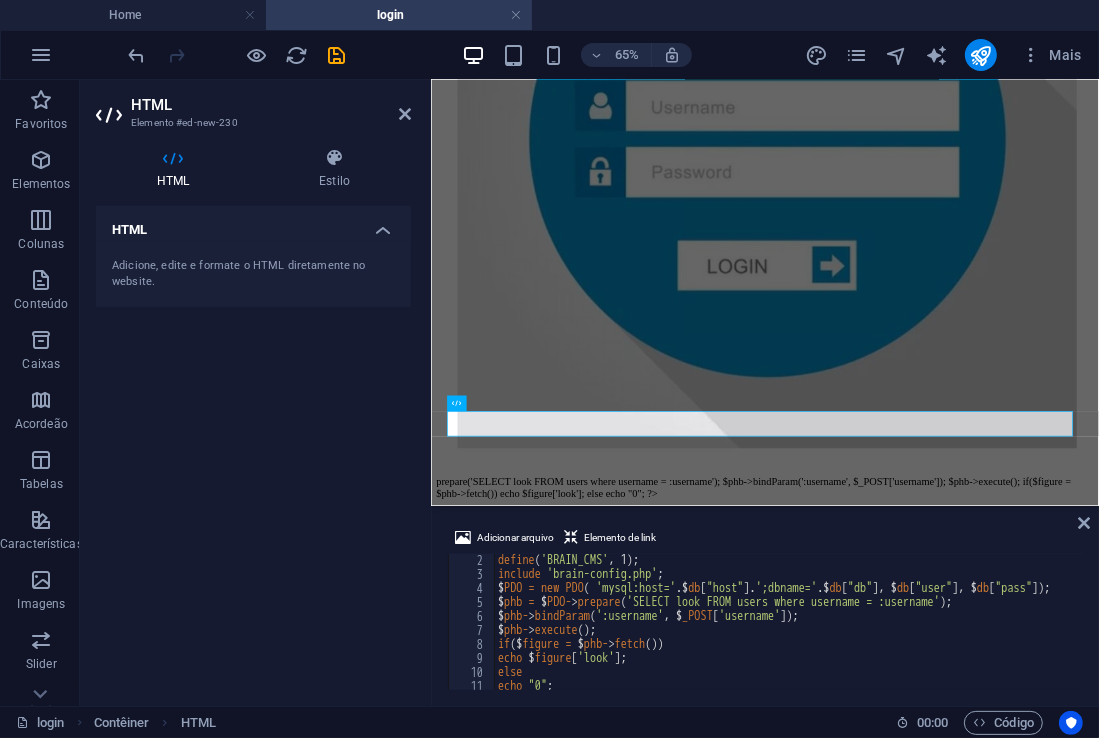 scroll, scrollTop: 0, scrollLeft: 0, axis: both 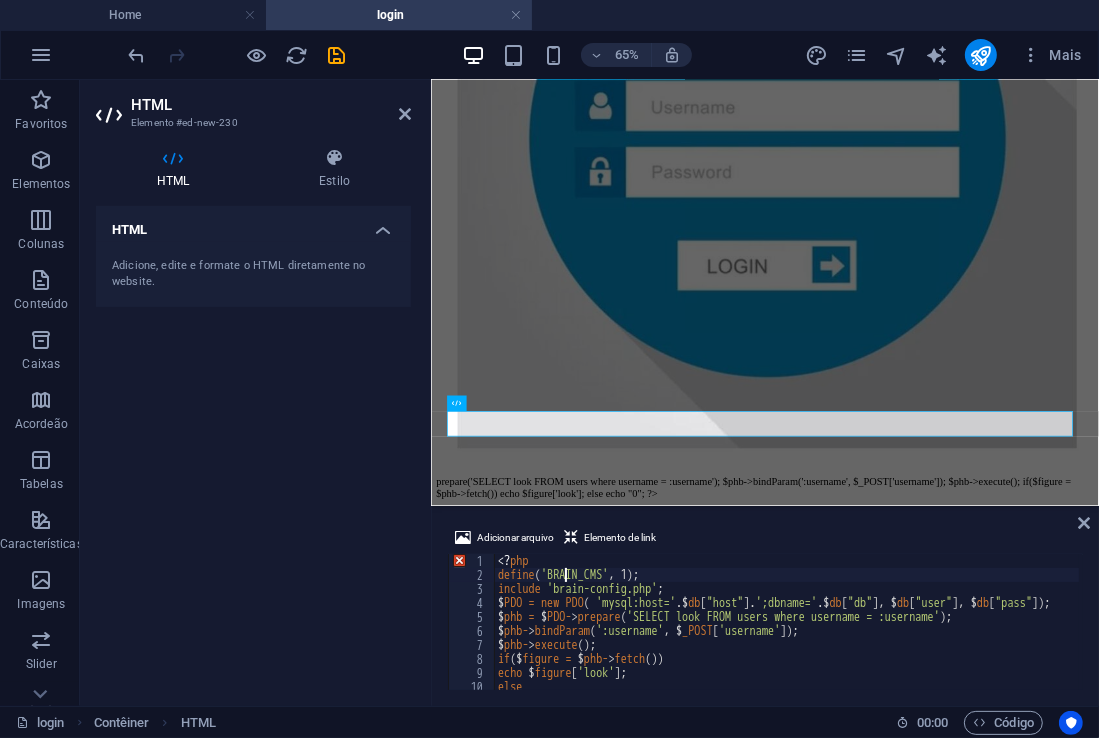 click on "<? php define ( 'BRAIN_CMS' ,   1);   include   'brain-config.php' ; $ PDO   =   new   PDO (   'mysql:host=' .$ db [ "host" ]. ';dbname=' .$ db [ "db" ],   $ db [ "user" ],   $ db [ "pass" ]); $ phb   =   $ PDO- > prepare ( 'SELECT look FROM users where username = :username' ); $ phb- > bindParam ( ':username' ,   $ _POST [ 'username' ]); $ phb- > execute (); if ($ figure   =   $ phb- > fetch ()) echo   $ figure [ 'look' ]; else echo   "0" ;" at bounding box center [801, 634] 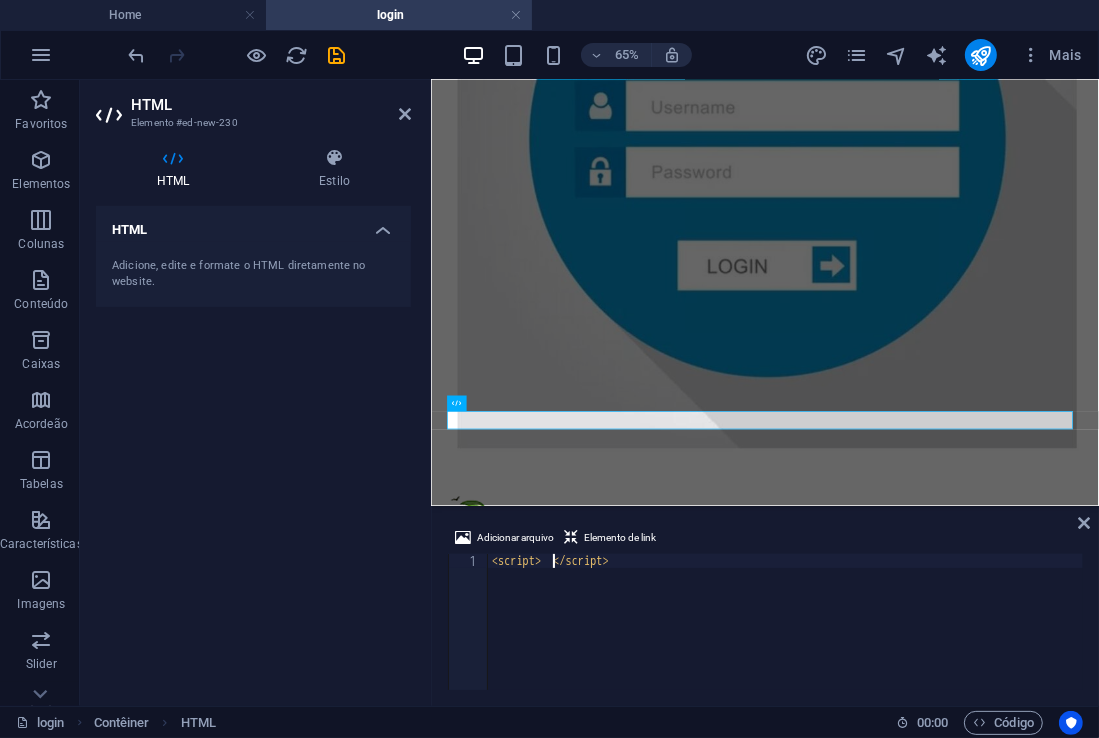 scroll, scrollTop: 0, scrollLeft: 4, axis: horizontal 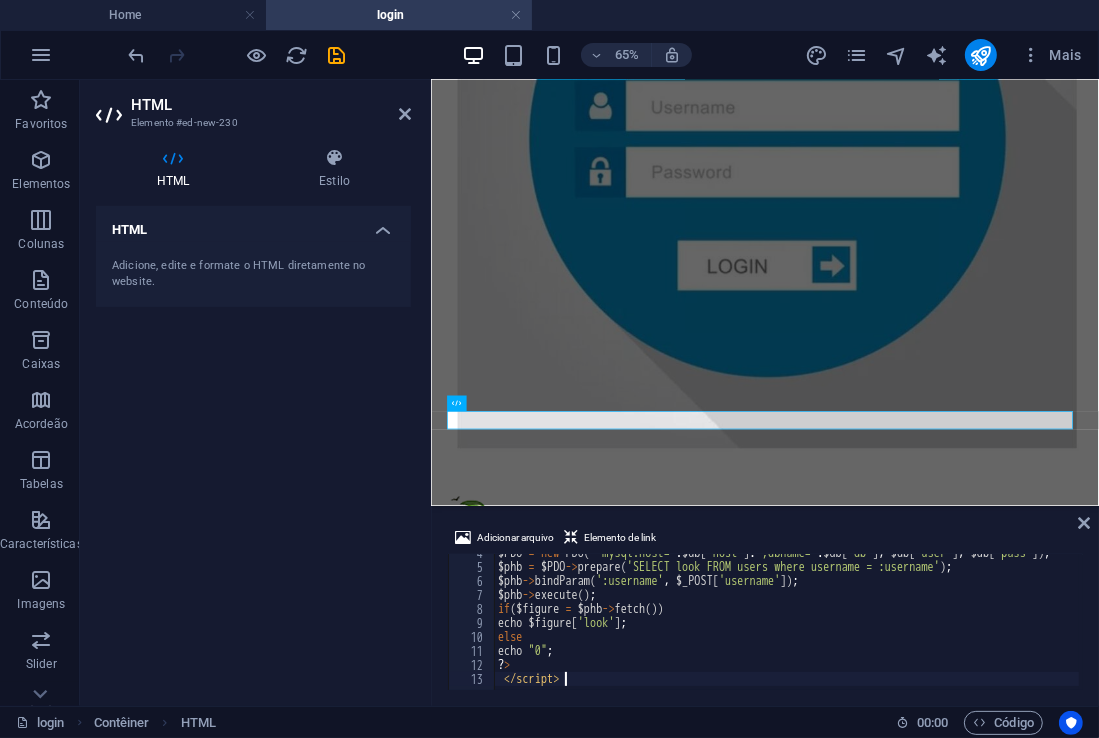 click on "$PDO   =   new   PDO (   'mysql:host=' . $db [ "host" ] . ';dbname=' . $db [ "db" ] ,   $db [ "user" ] ,   $db [ "pass" ]) ; $phb   =   $PDO -> prepare ( 'SELECT look FROM users where username = :username' ) ; $phb -> bindParam ( ':username' ,   $_POST [ 'username' ]) ; $phb -> execute ( ) ; if ( $figure   =   $phb -> fetch ( )) echo   $figure [ 'look' ] ; else echo   "0" ; ? >   </ script >" at bounding box center [801, 626] 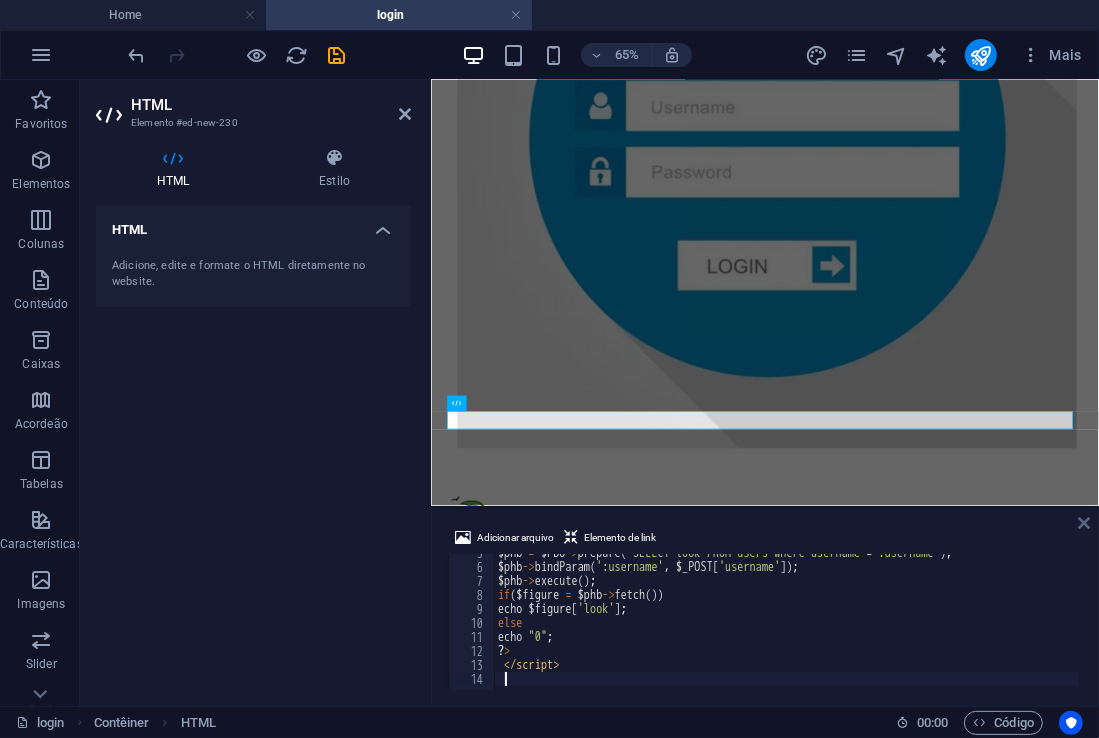type 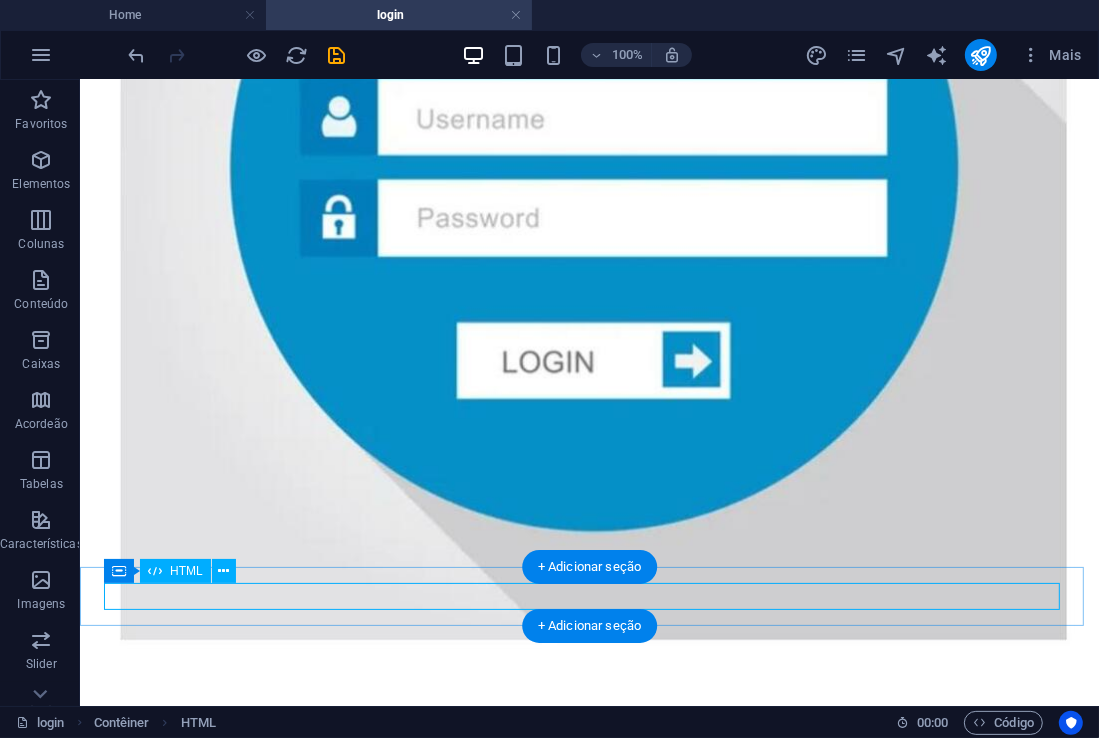 click at bounding box center [588, 682] 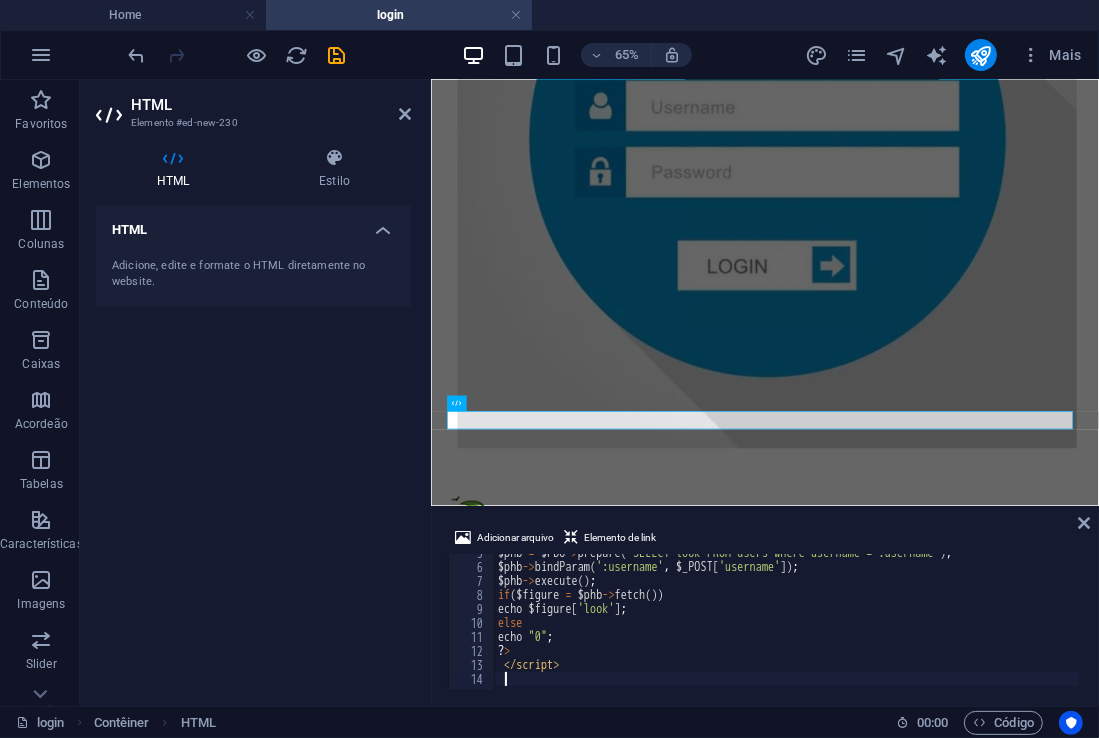 scroll, scrollTop: 0, scrollLeft: 0, axis: both 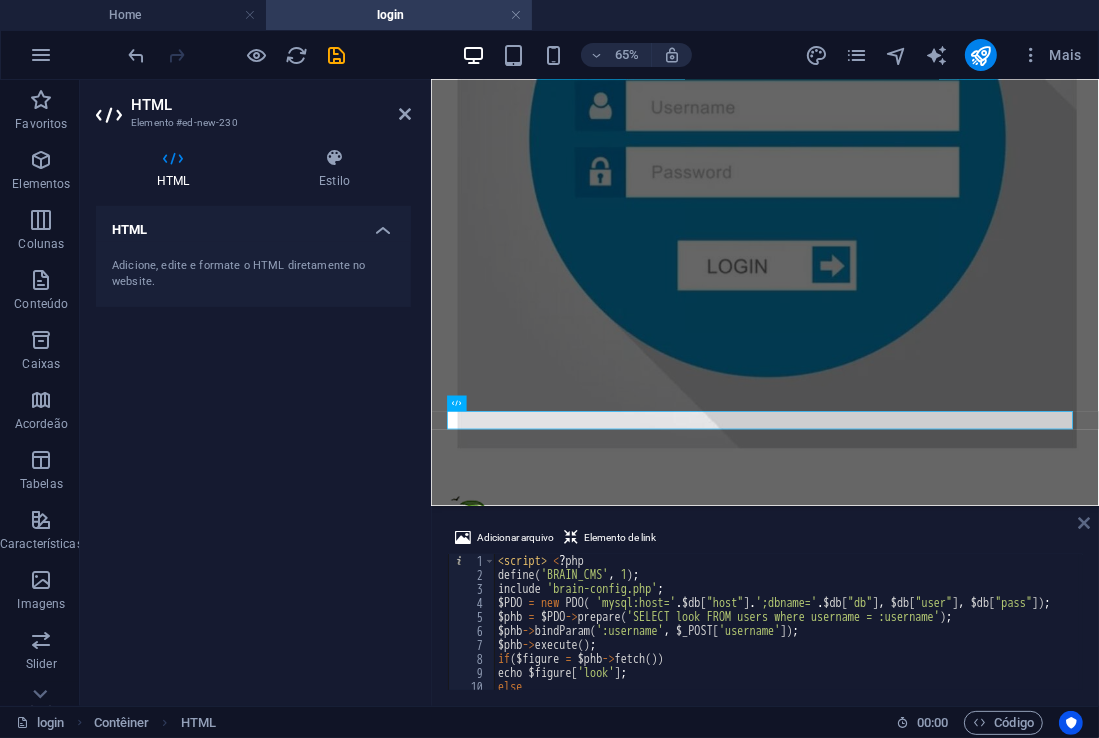 click at bounding box center [1084, 523] 